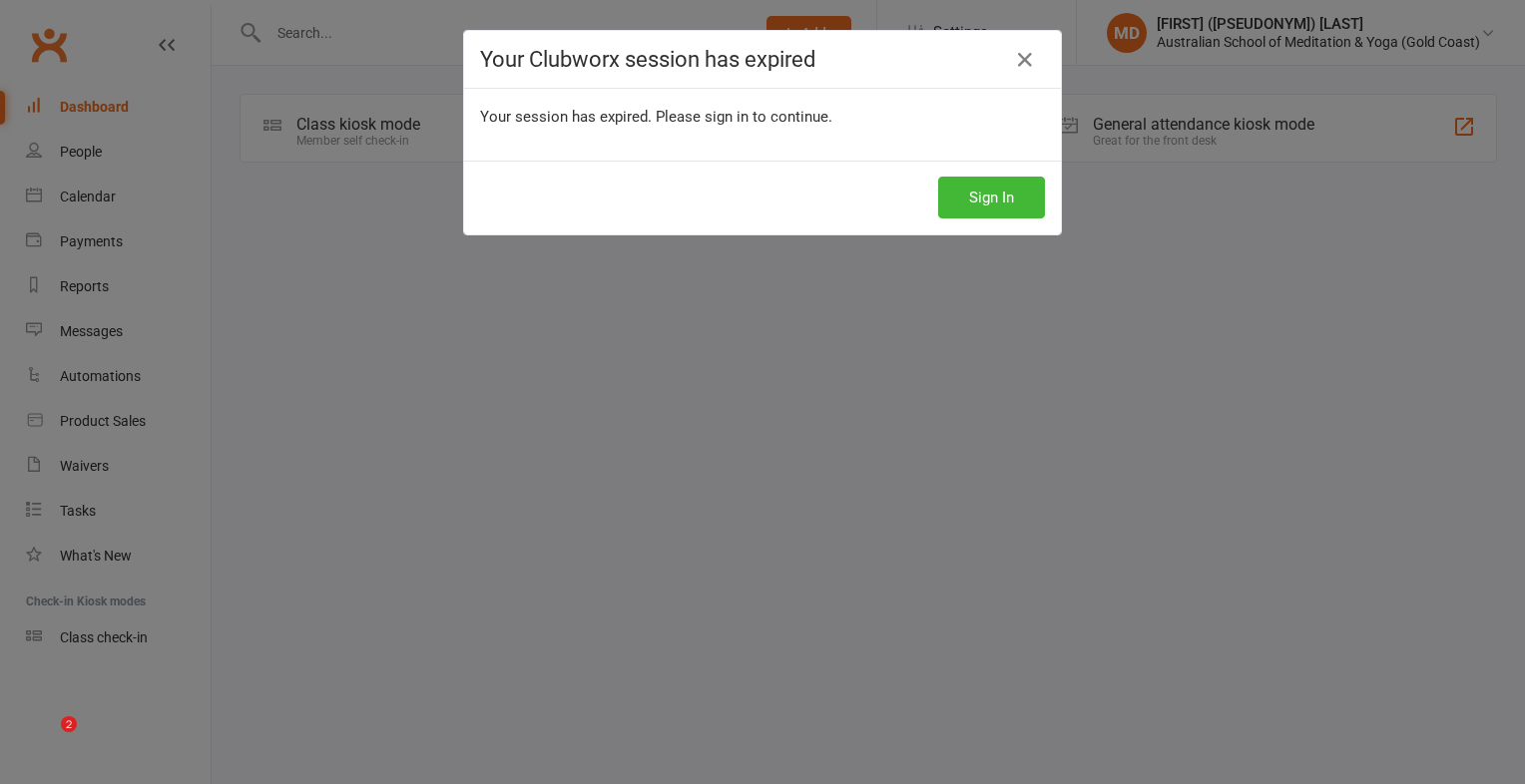 scroll, scrollTop: 0, scrollLeft: 0, axis: both 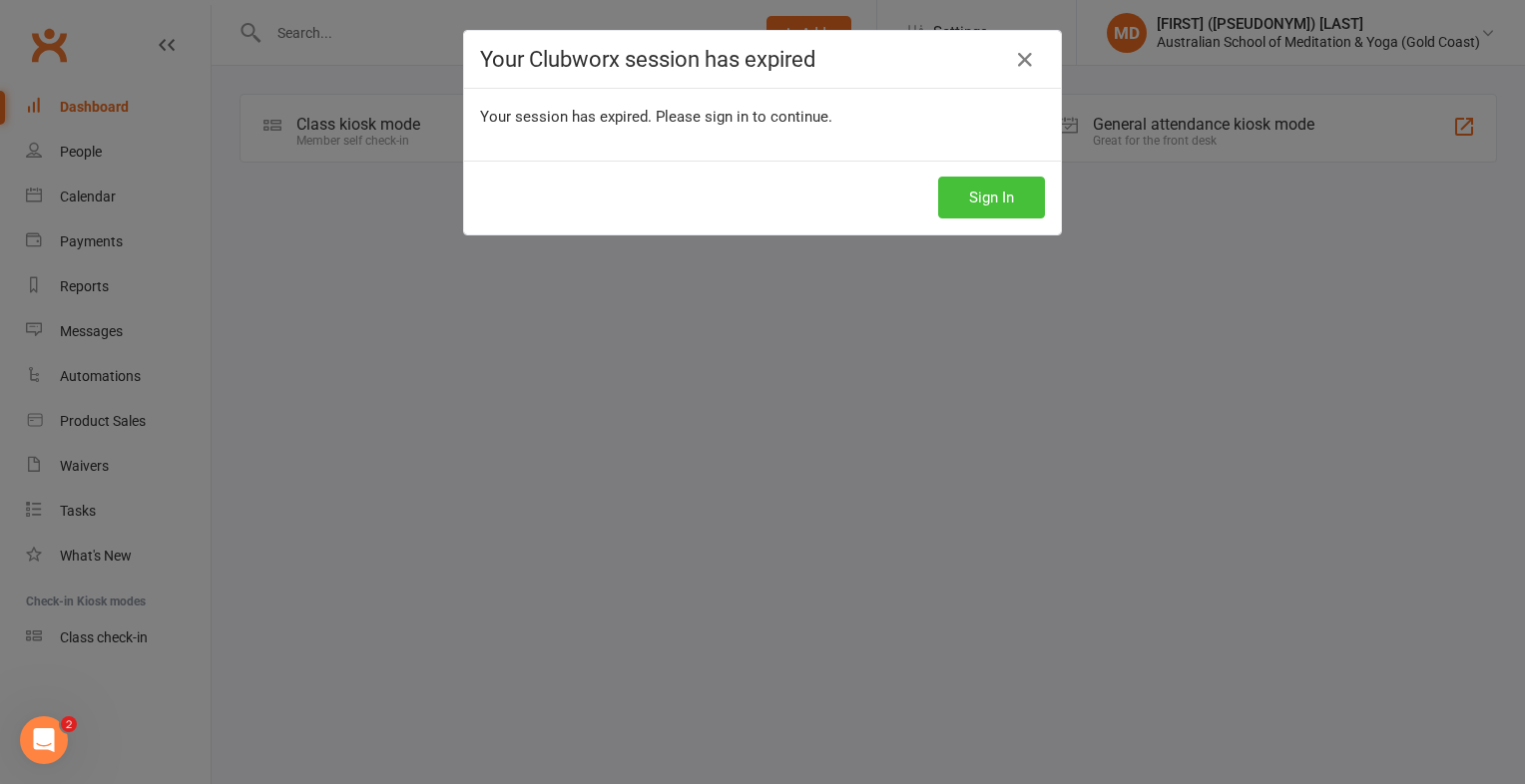 click on "Sign In" at bounding box center (991, 197) 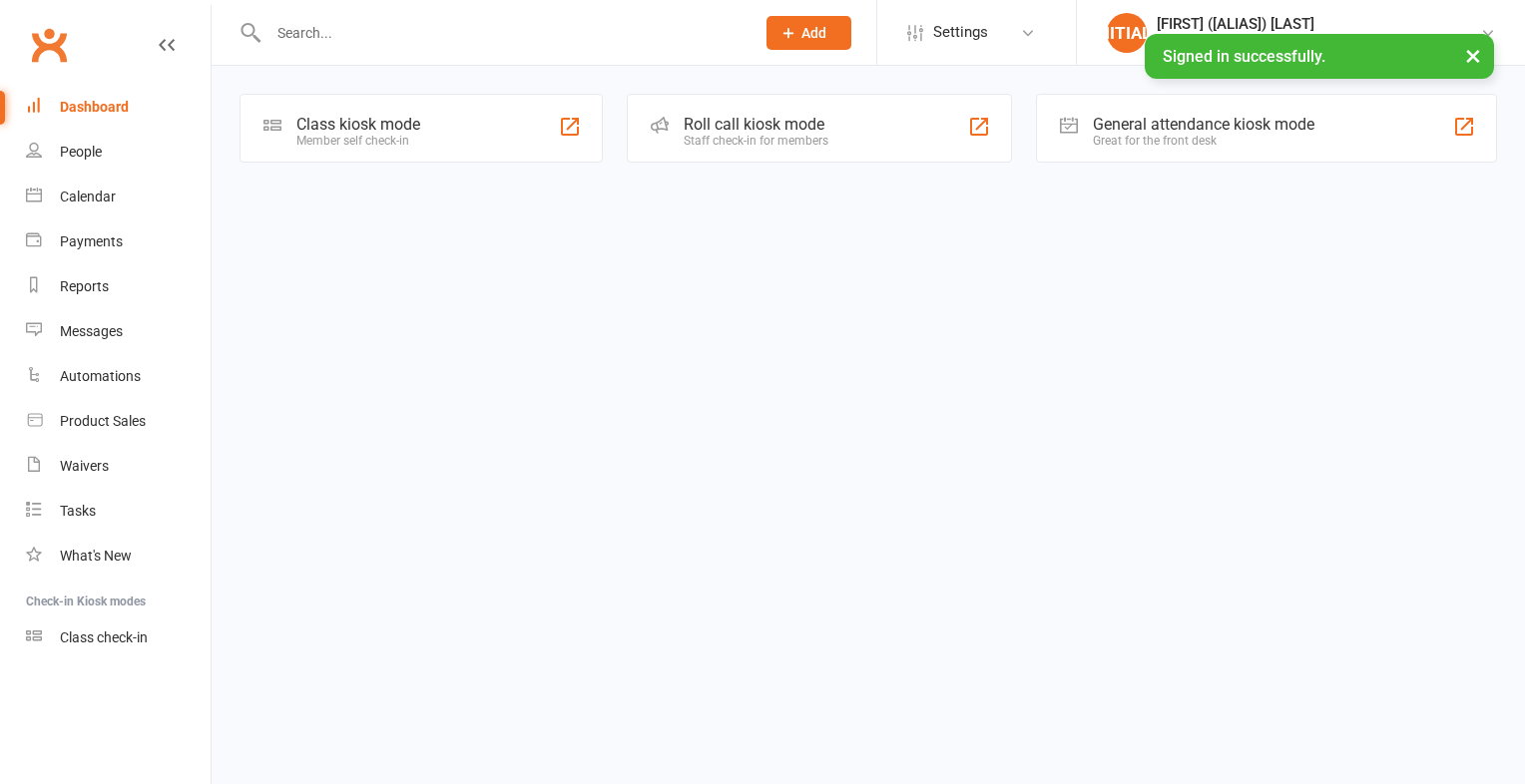 scroll, scrollTop: 0, scrollLeft: 0, axis: both 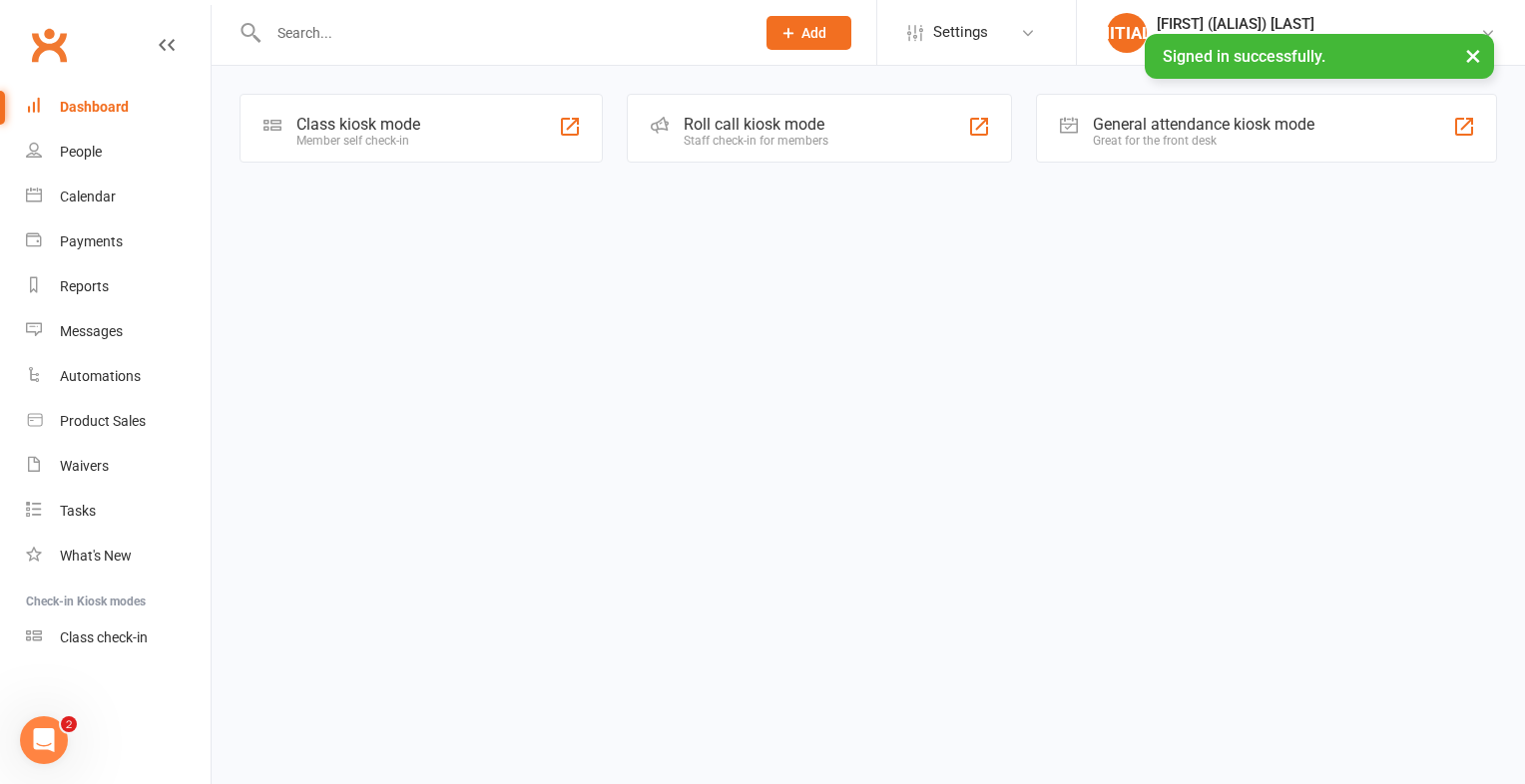 click at bounding box center (501, 33) 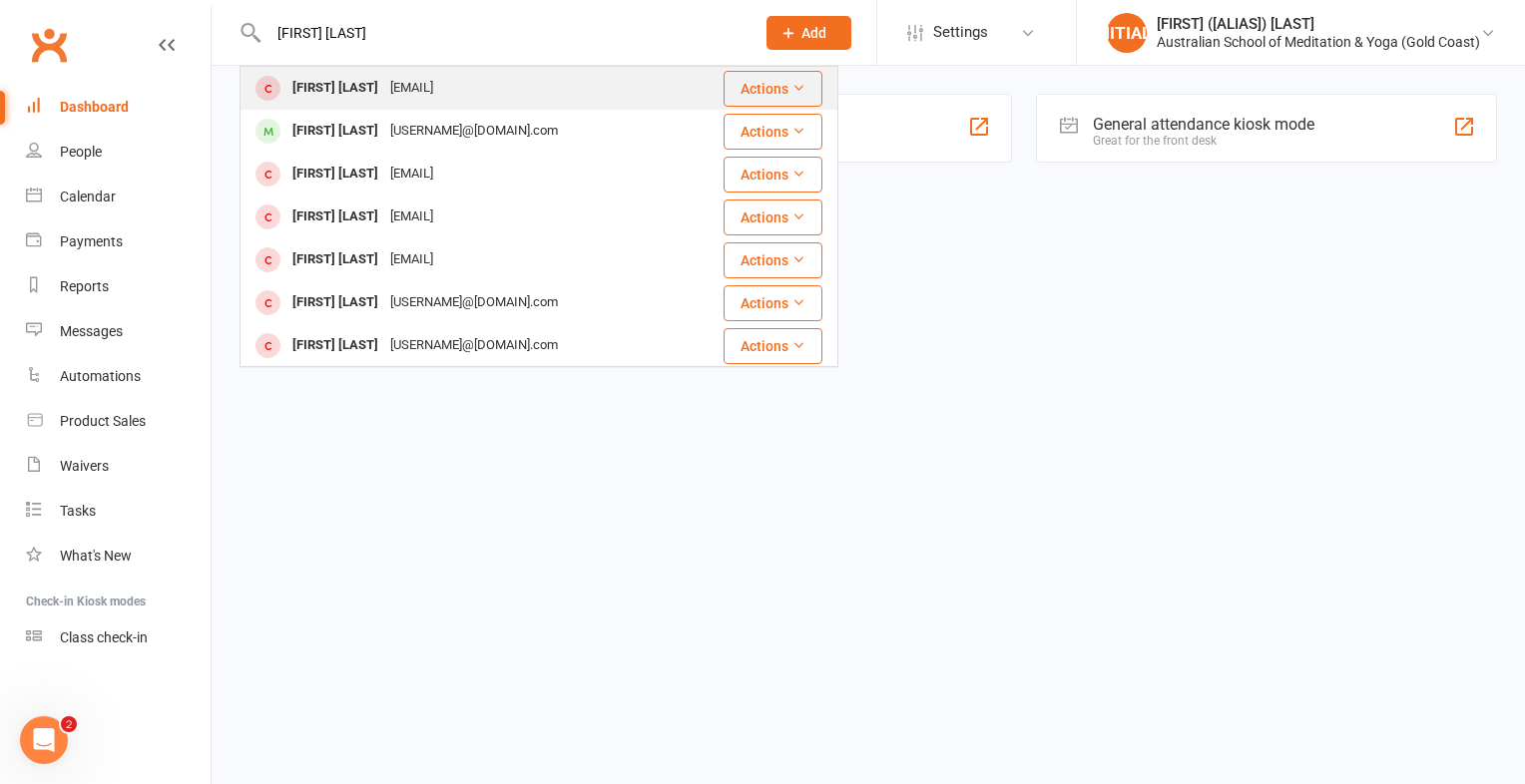 type on "[FIRST] [LAST]" 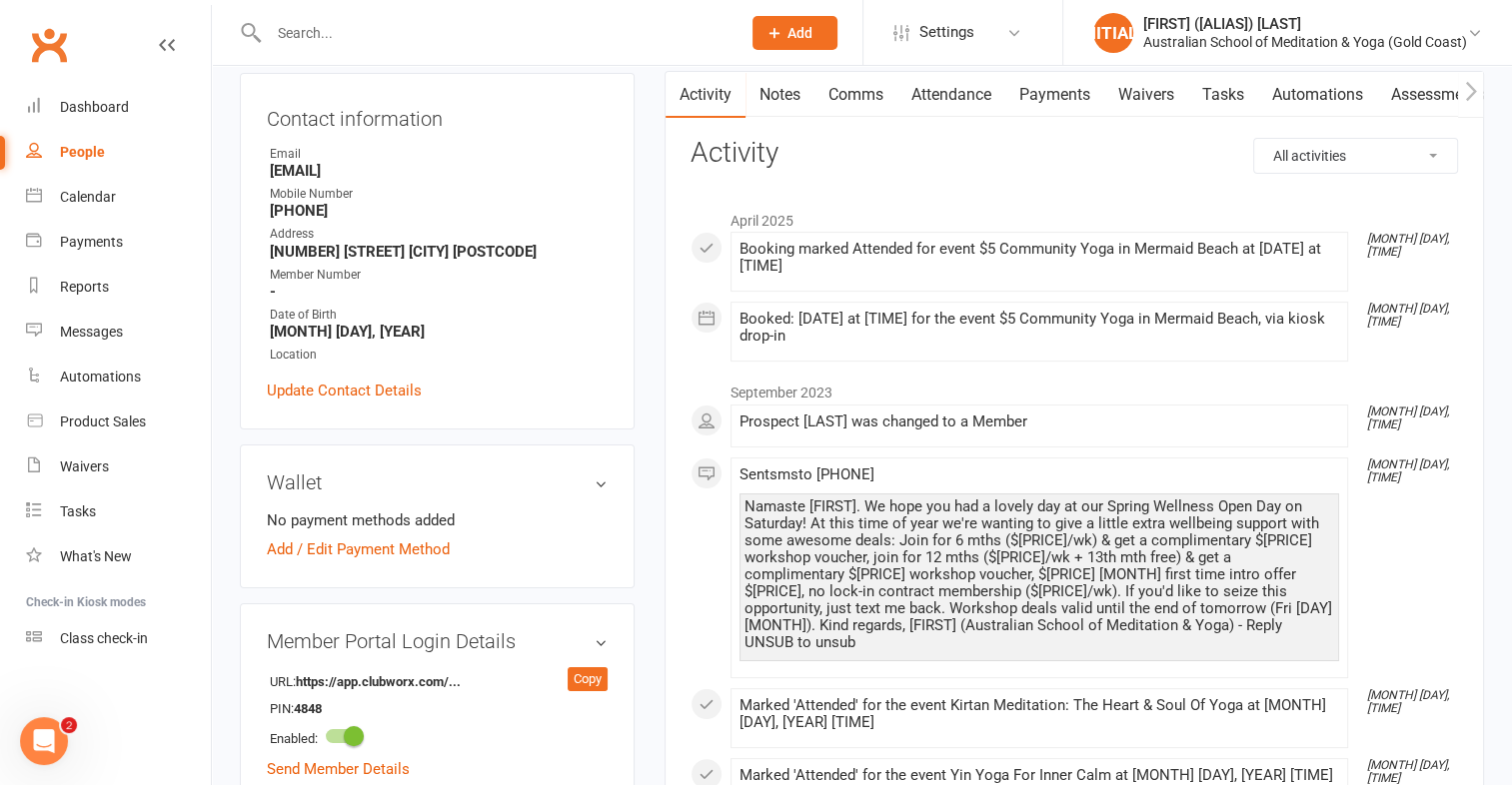 scroll, scrollTop: 0, scrollLeft: 0, axis: both 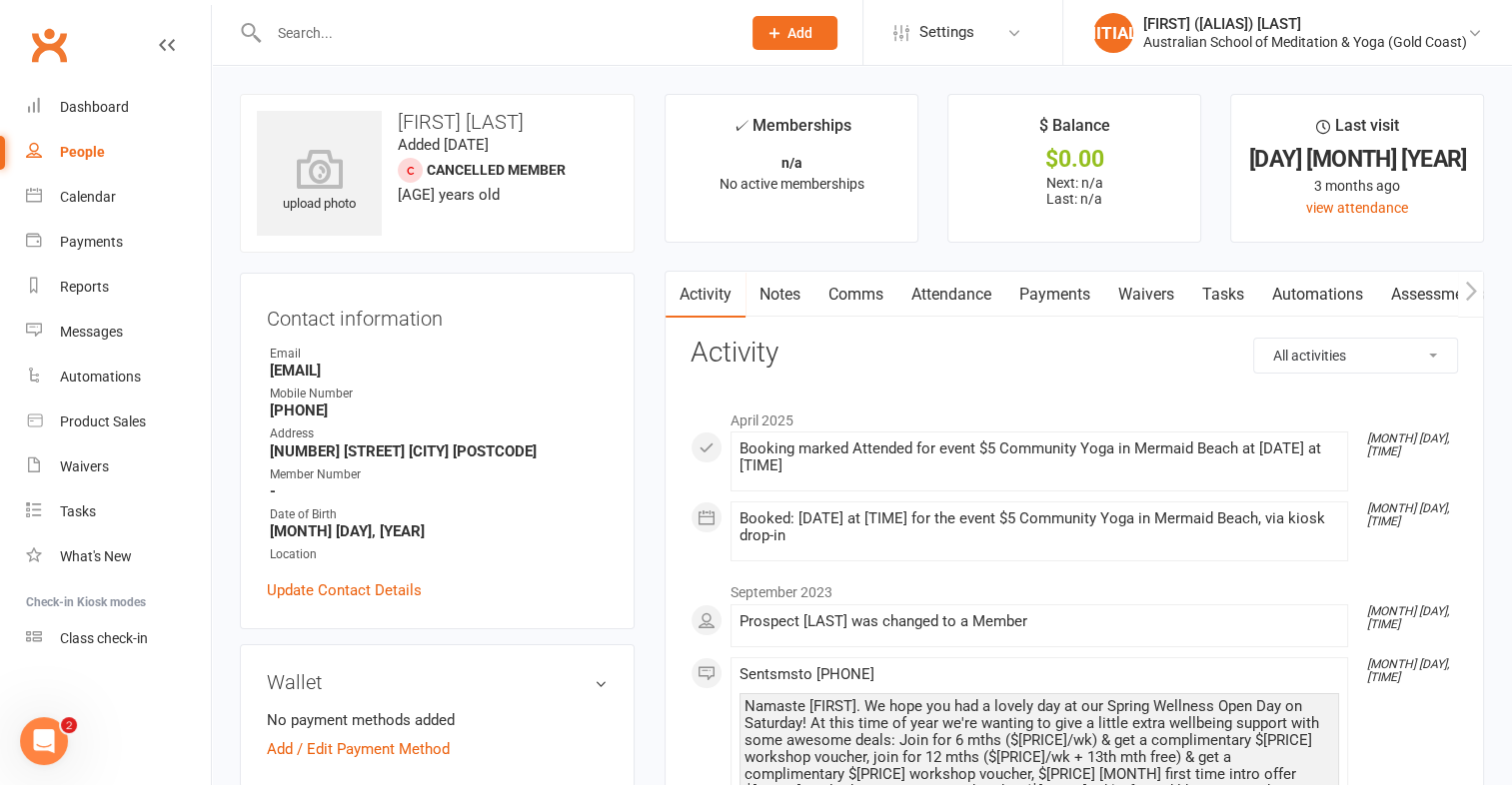 click at bounding box center (495, 33) 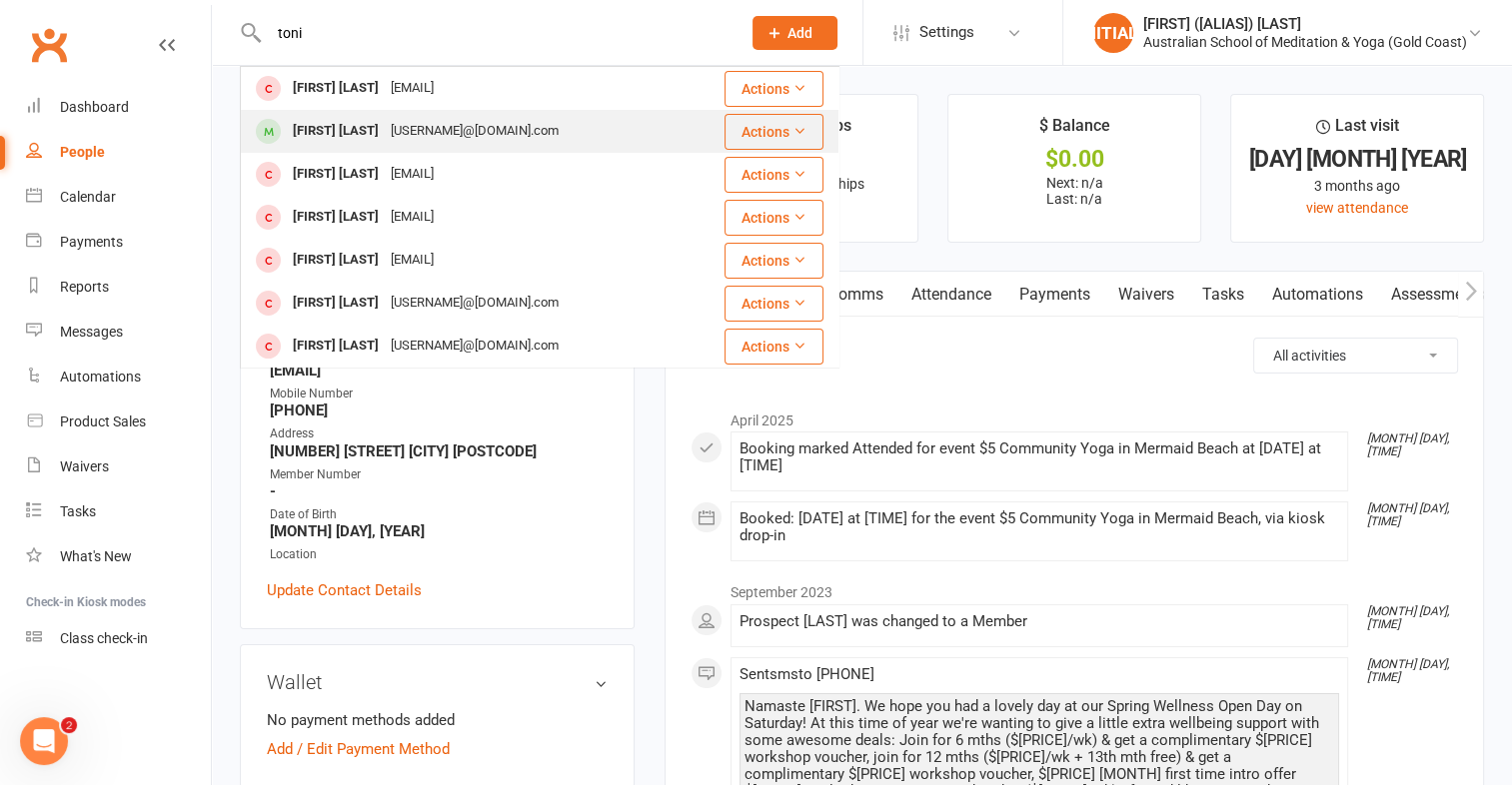 type on "toni" 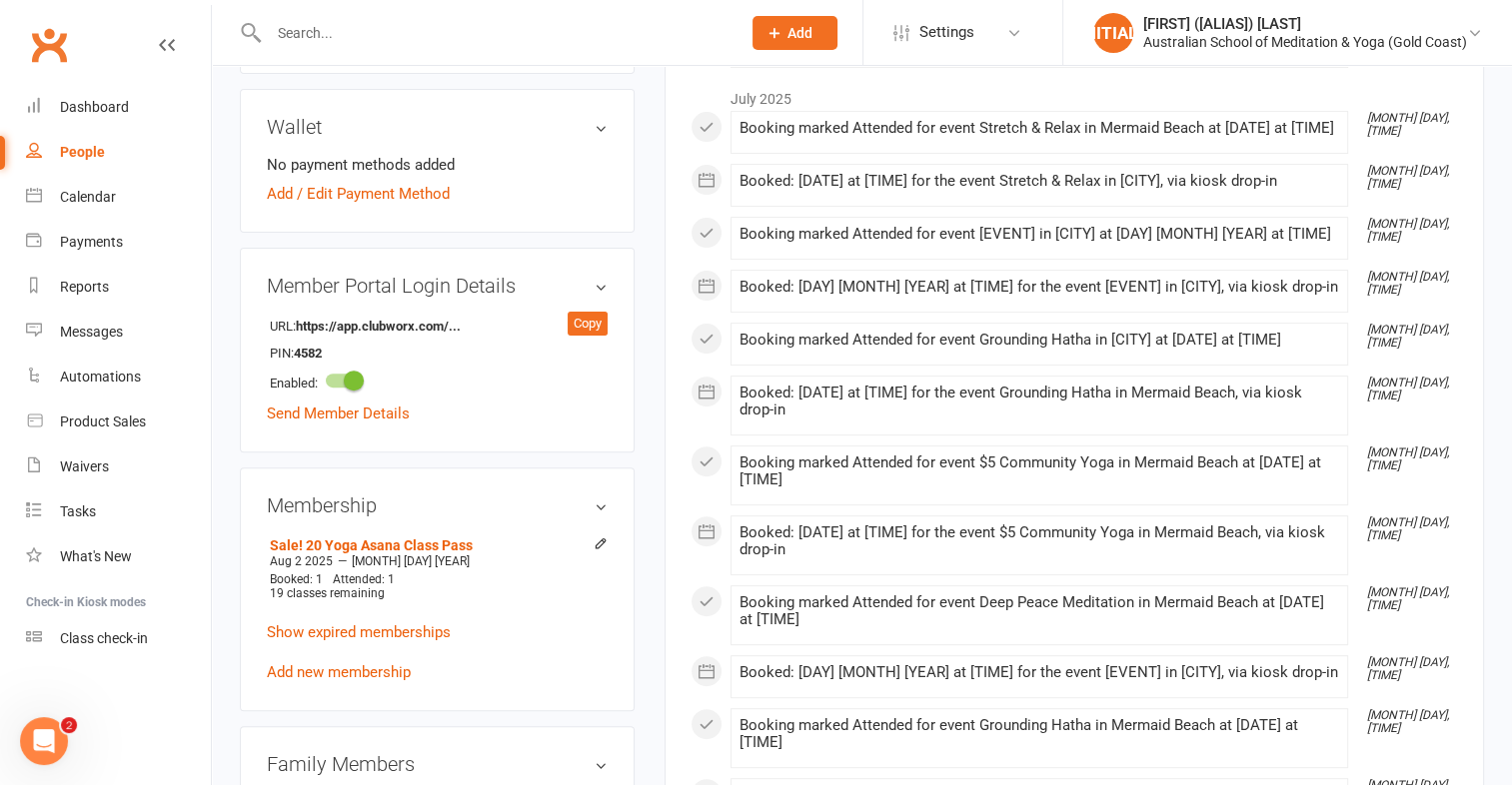 scroll, scrollTop: 699, scrollLeft: 0, axis: vertical 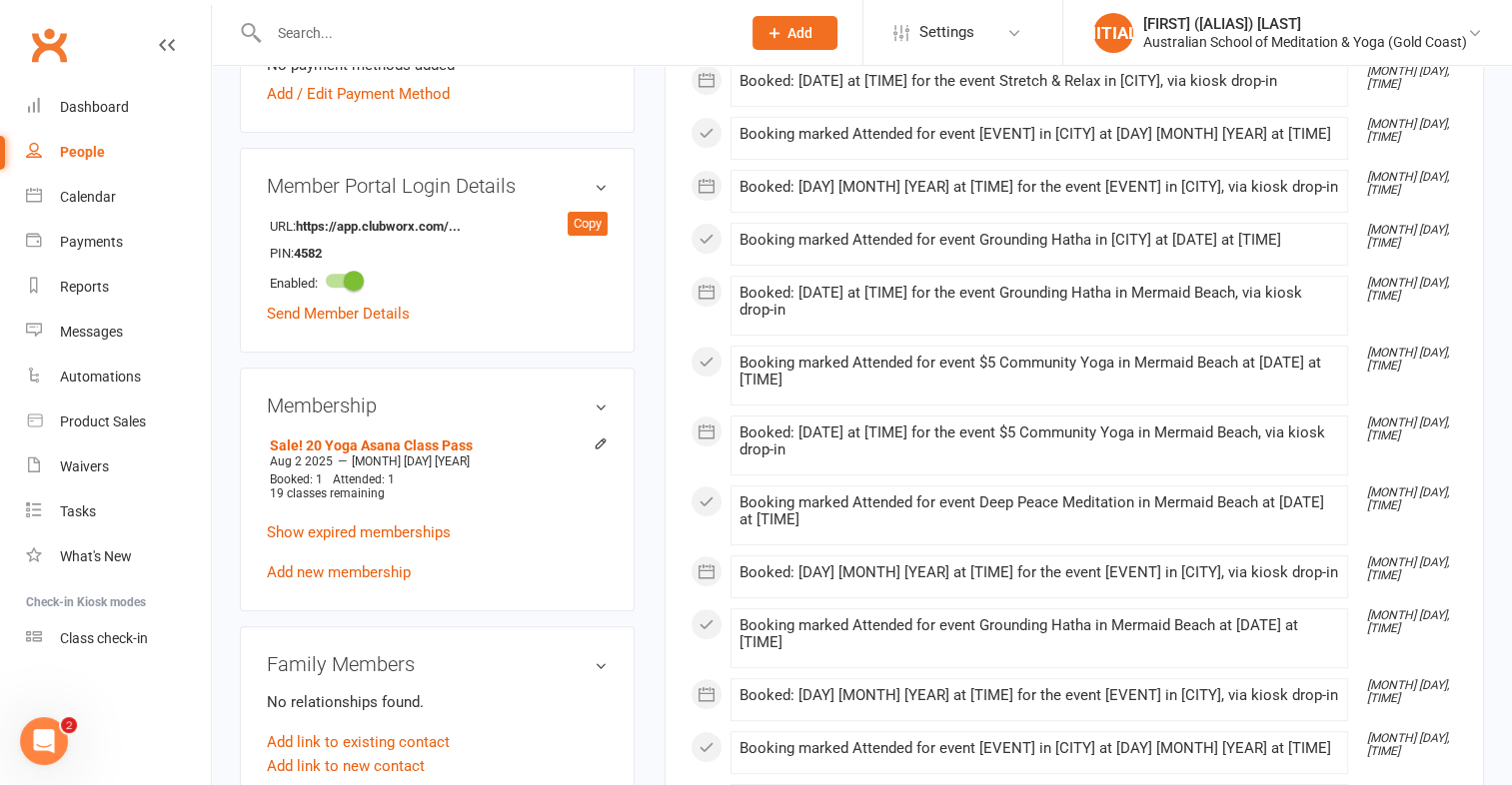click at bounding box center (495, 33) 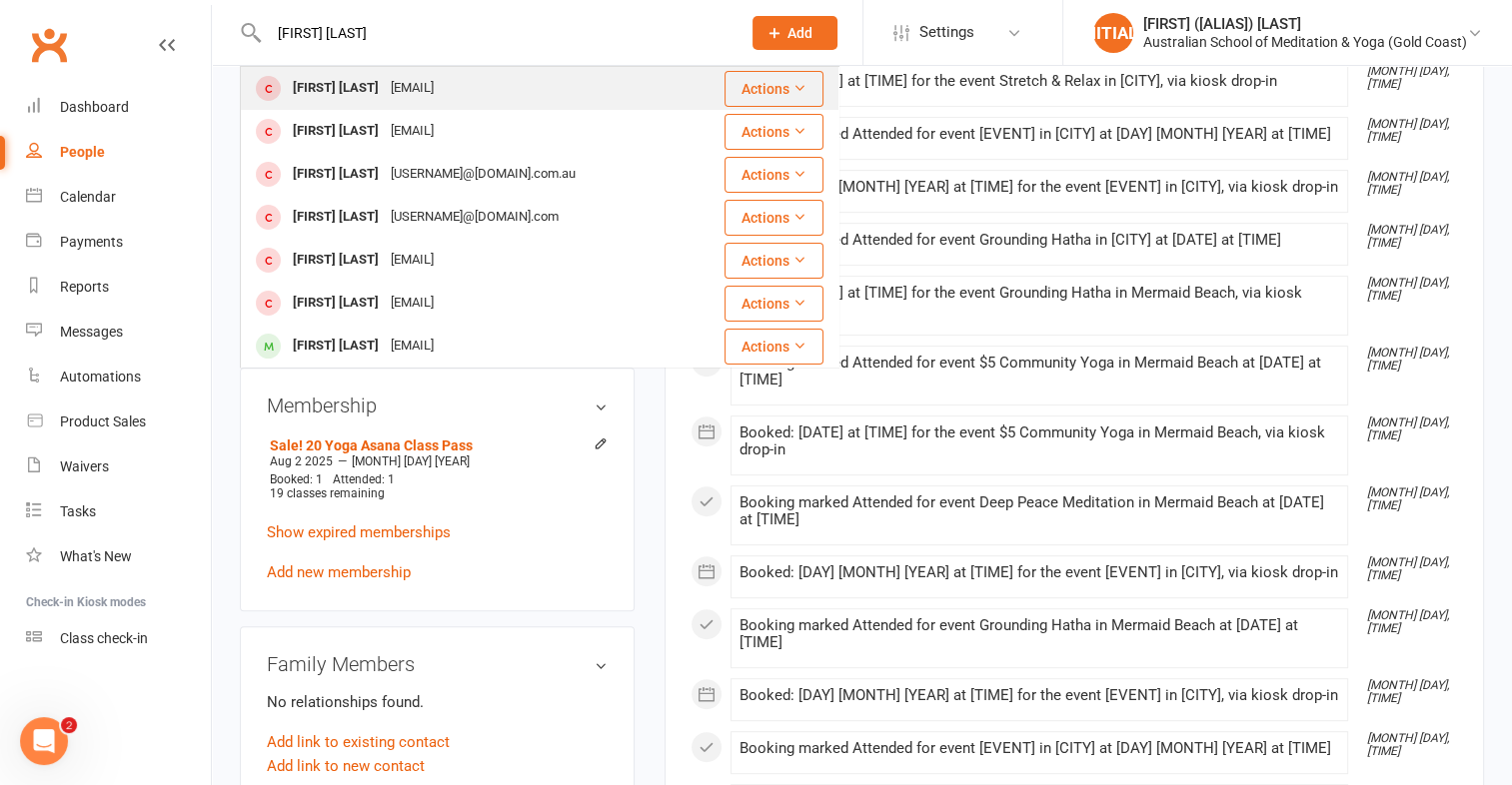 type on "[FIRST] [LAST]" 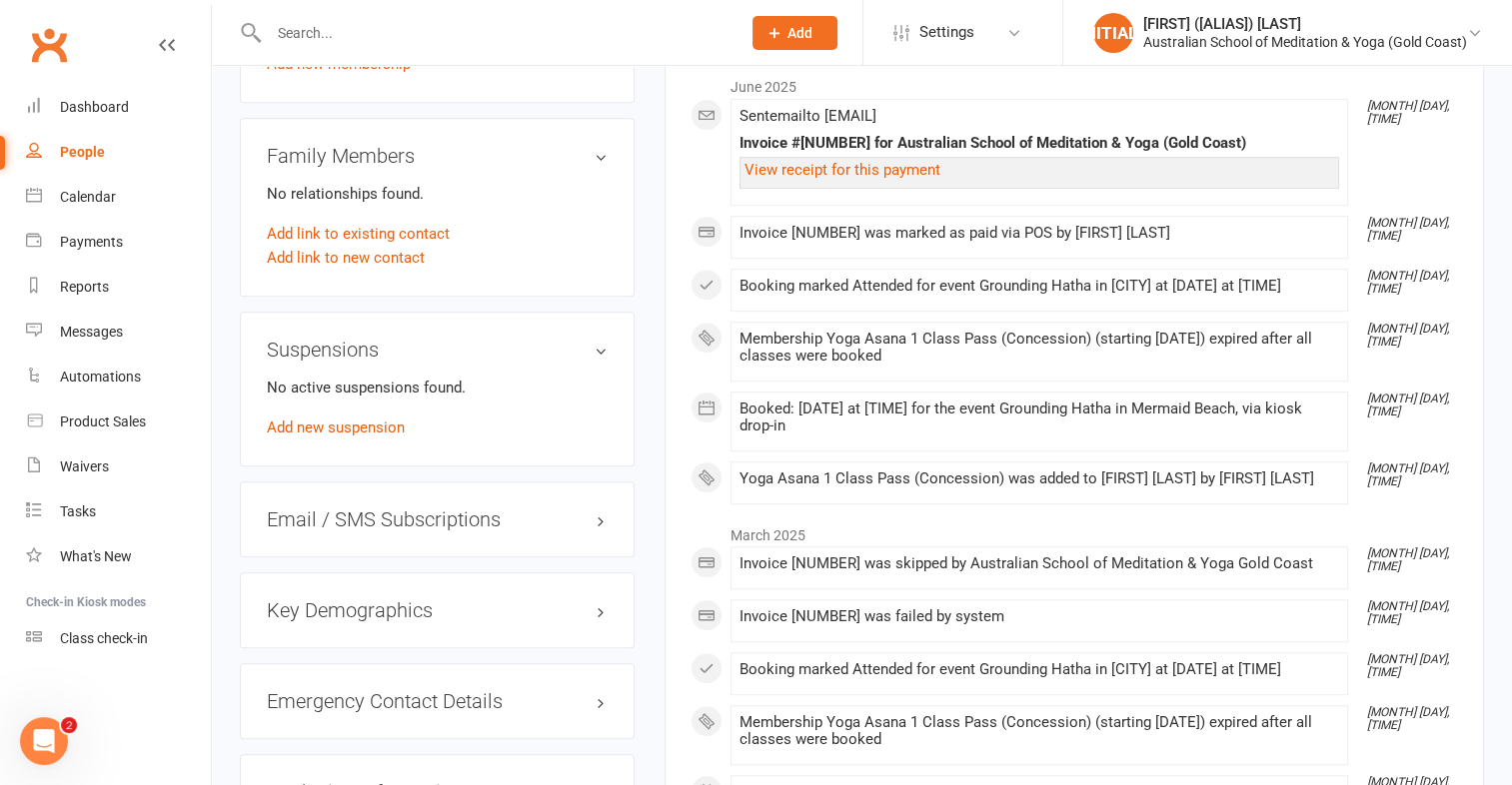 scroll, scrollTop: 999, scrollLeft: 0, axis: vertical 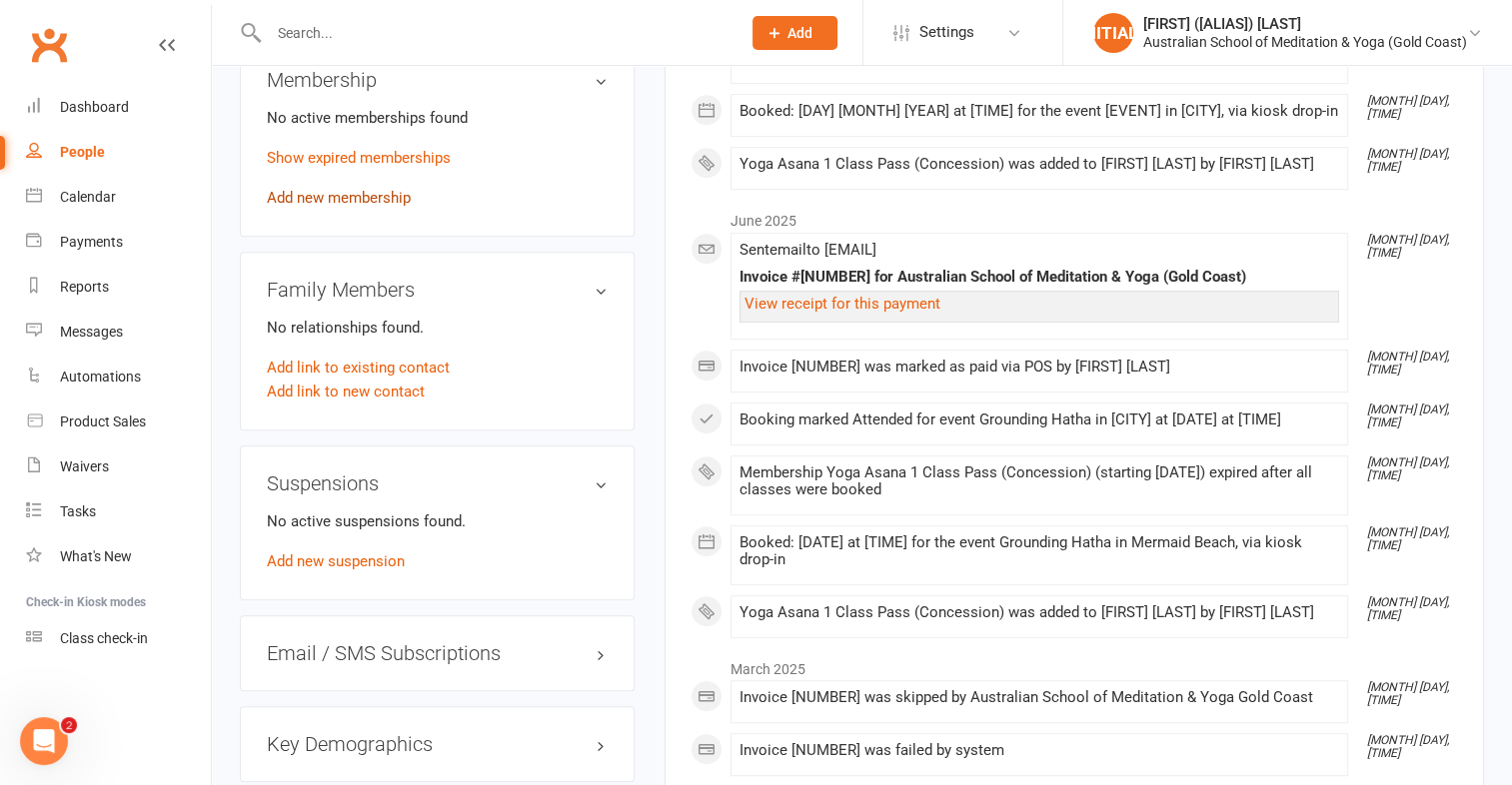 click on "Add new membership" at bounding box center [339, 198] 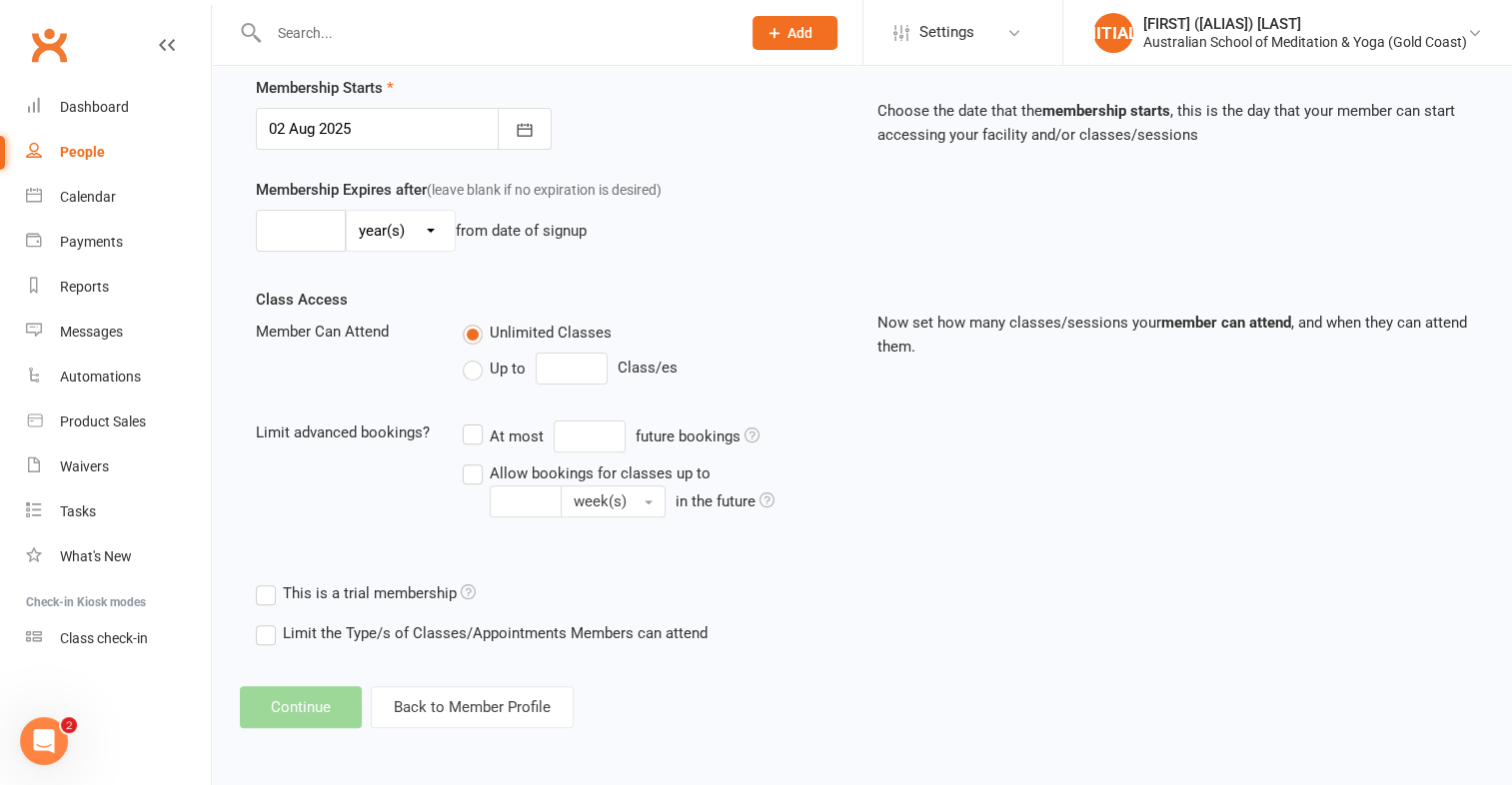 scroll, scrollTop: 0, scrollLeft: 0, axis: both 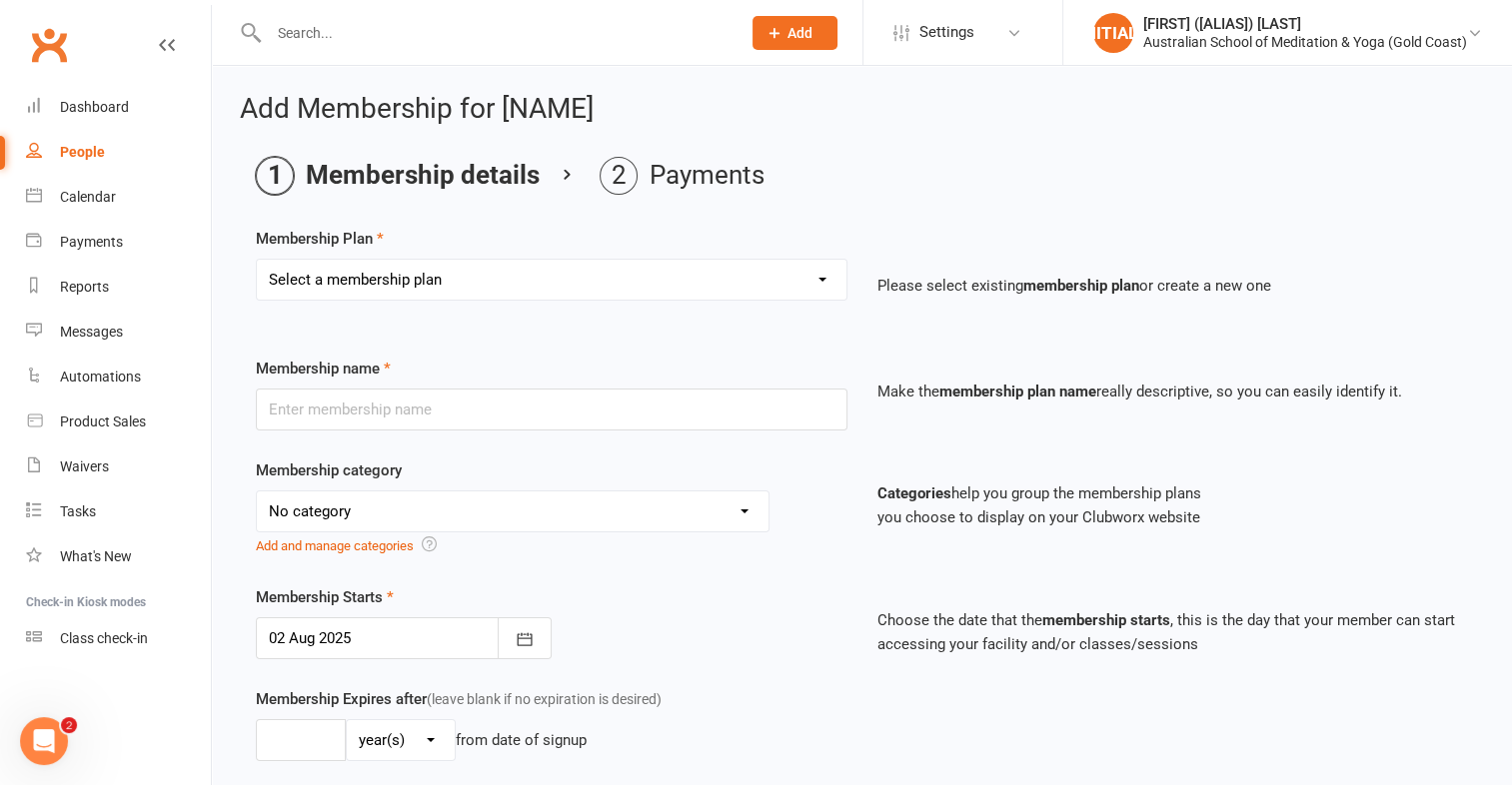 click on "Select a membership plan First Time Intro Offer (1 month Unlimited Meditation & Yoga) 1 Year Unlimited Membership - Weekly Recurring Payments Mindful Kids Meditation & Yoga Membership Mindful Kids Meditation & Yoga Membership (Concession) Yoga Asana 1 Class Pass Yoga Asana 1 Class Pass (Concession) Meditation 1 Class Pass [1 x $5] Community Yoga 1 Class Pass (1 x $5 class) CLASS PASS: 1 Yoga or Meditation Class Mindful Kids Meditation & Yoga 1 Class Pass Mindful Kids Meditation & Yoga 1 Class Pass (Concession/More Than One) Mindful Parents 1 Class Pass (For Tues Stretch & Relax) Labrador/Nerang Yoga 5 Class Pass Labrador/Nerang Yoga 10 Class Pass Teachers/Complimentary (MANAGEMENT USE ONLY) FIRST RESPONDERS 3 Month Pass Workshop 1 Month Membership (MANAGEMENT USE ONLY) Free! 1 Yoga or Meditation Class 12 Yoga Asana Class Pass 6 Yoga Asana Class Pass 7 Day Holiday Membership 6 Month Unlimited Membership - Weekly Recurring Payments 20 Yoga Asana Class Pass 12 Yoga Asana Class Pass (Concession)" at bounding box center [552, 280] 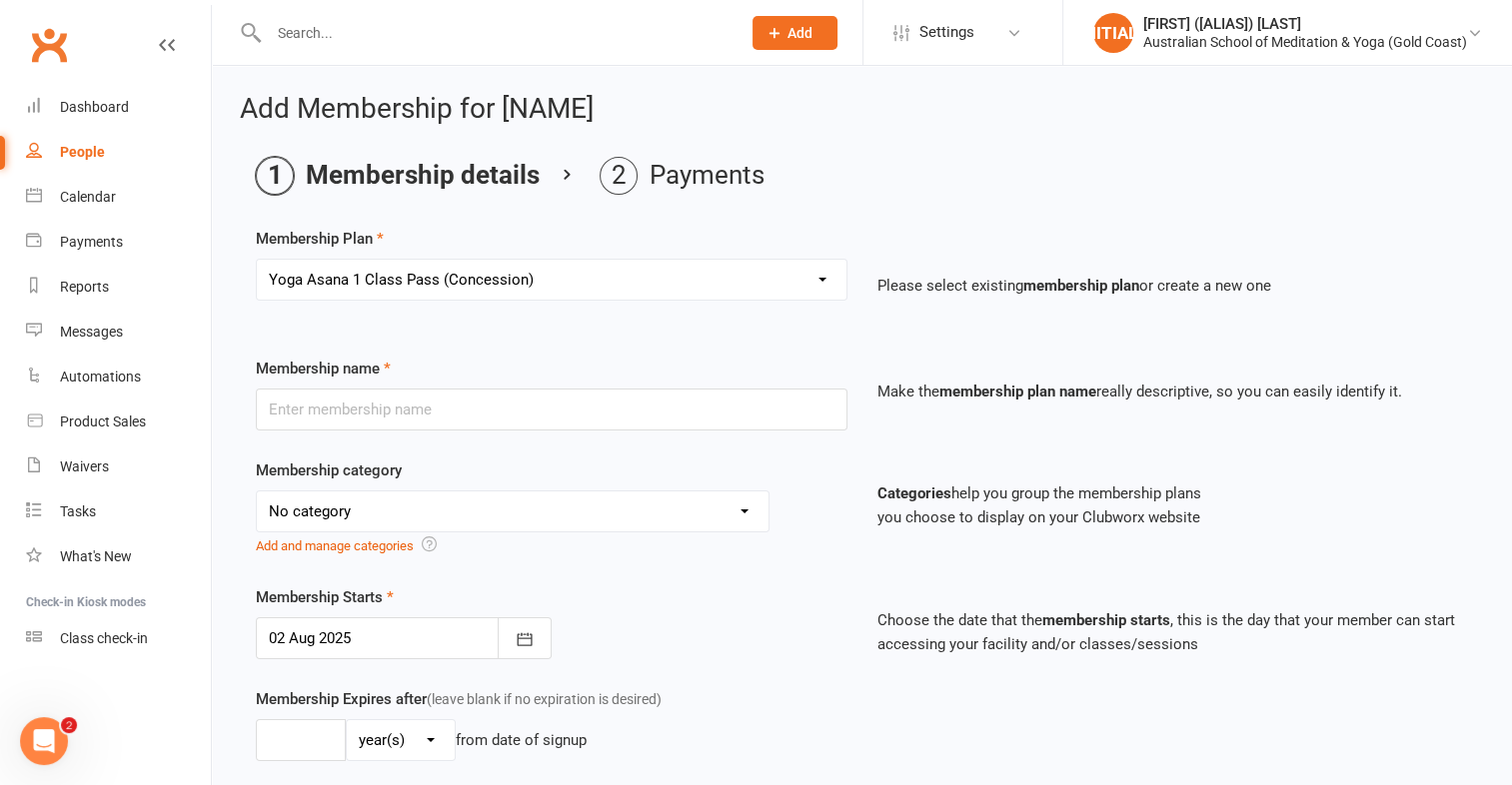 click on "Select a membership plan First Time Intro Offer (1 month Unlimited Meditation & Yoga) 1 Year Unlimited Membership - Weekly Recurring Payments Mindful Kids Meditation & Yoga Membership Mindful Kids Meditation & Yoga Membership (Concession) Yoga Asana 1 Class Pass Yoga Asana 1 Class Pass (Concession) Meditation 1 Class Pass [1 x $5] Community Yoga 1 Class Pass (1 x $5 class) CLASS PASS: 1 Yoga or Meditation Class Mindful Kids Meditation & Yoga 1 Class Pass Mindful Kids Meditation & Yoga 1 Class Pass (Concession/More Than One) Mindful Parents 1 Class Pass (For Tues Stretch & Relax) Labrador/Nerang Yoga 5 Class Pass Labrador/Nerang Yoga 10 Class Pass Teachers/Complimentary (MANAGEMENT USE ONLY) FIRST RESPONDERS 3 Month Pass Workshop 1 Month Membership (MANAGEMENT USE ONLY) Free! 1 Yoga or Meditation Class 12 Yoga Asana Class Pass 6 Yoga Asana Class Pass 7 Day Holiday Membership 6 Month Unlimited Membership - Weekly Recurring Payments 20 Yoga Asana Class Pass 12 Yoga Asana Class Pass (Concession)" at bounding box center [552, 280] 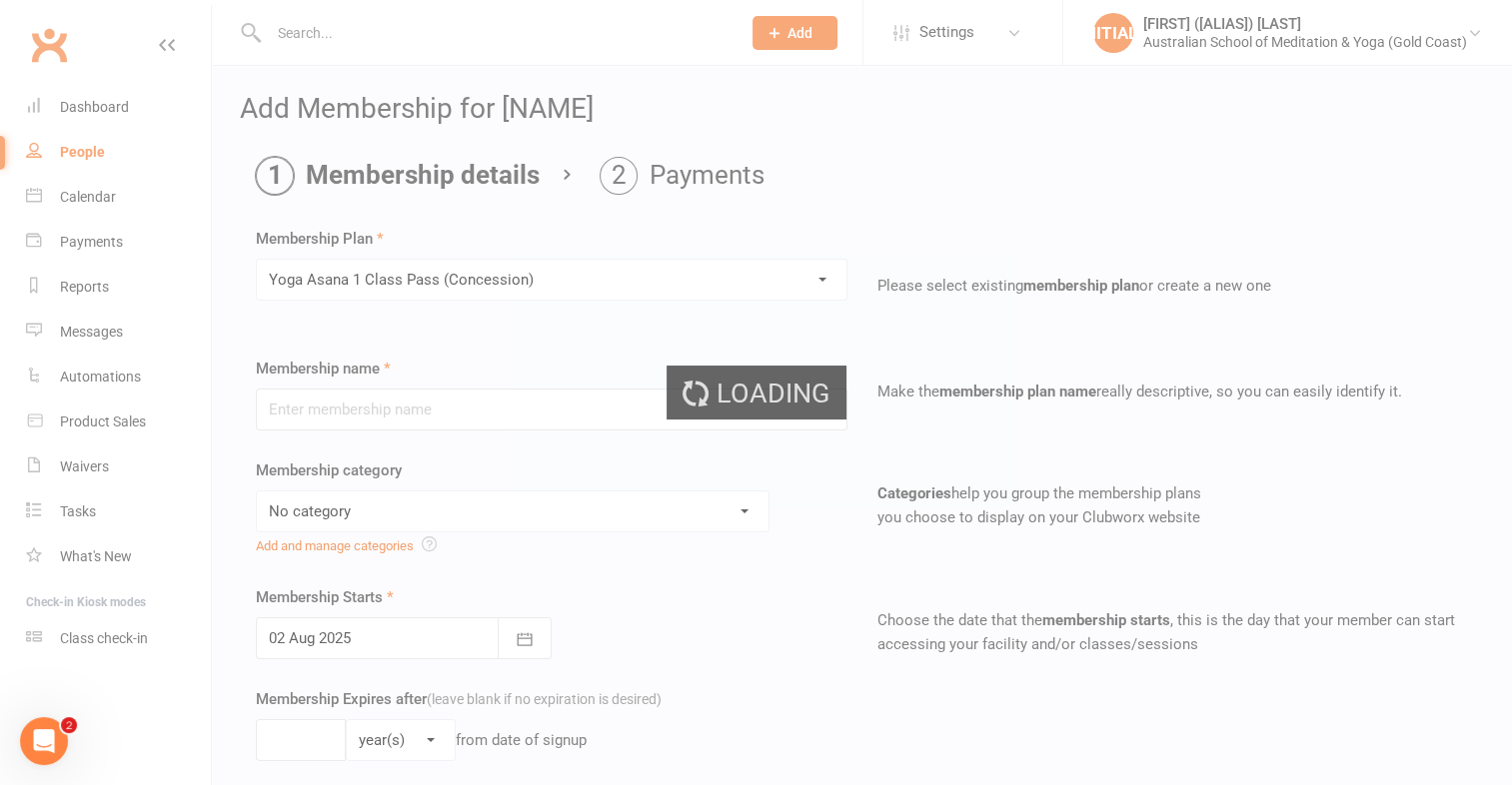 type on "[PRODUCT]" 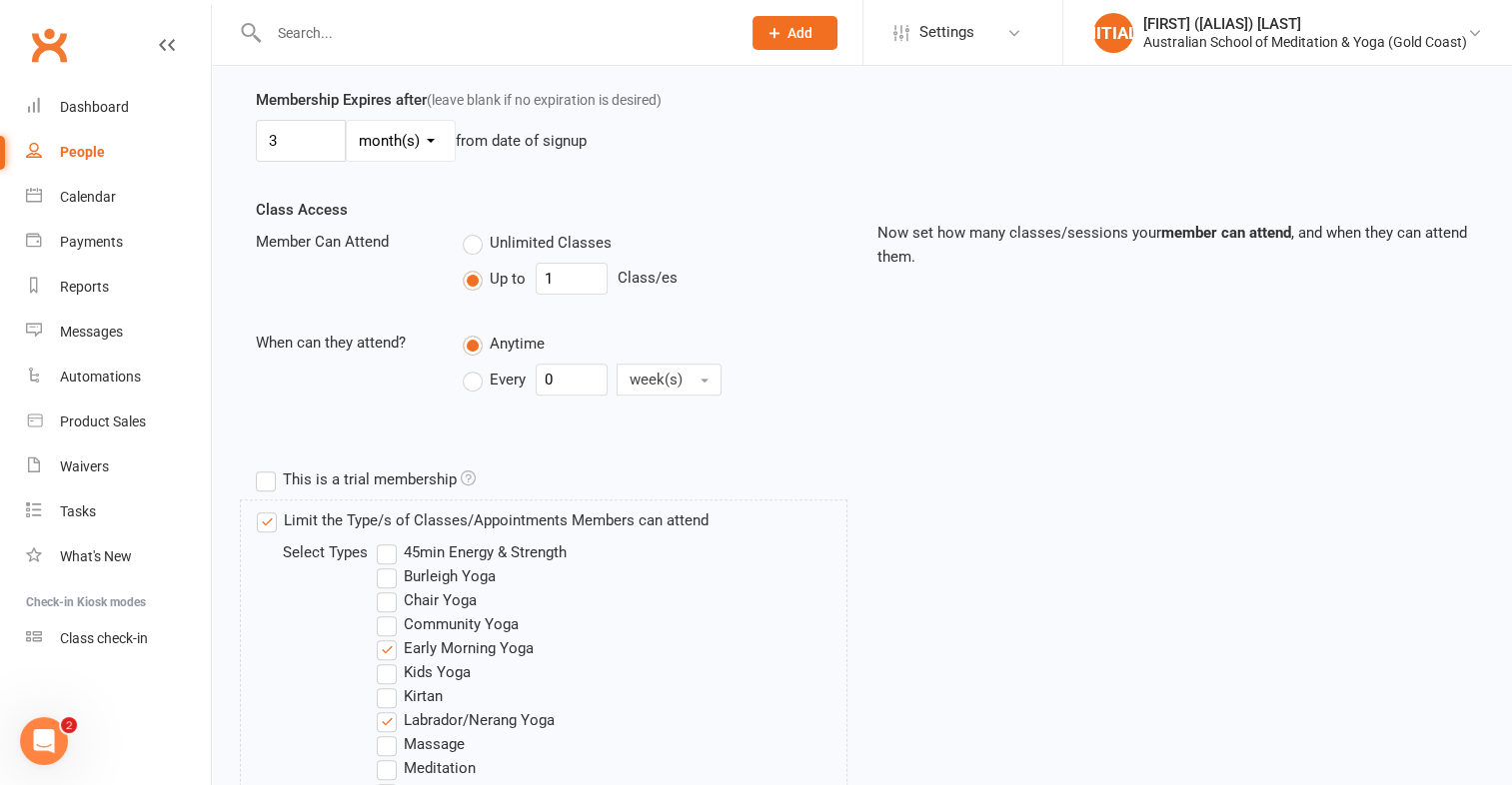 scroll, scrollTop: 1019, scrollLeft: 0, axis: vertical 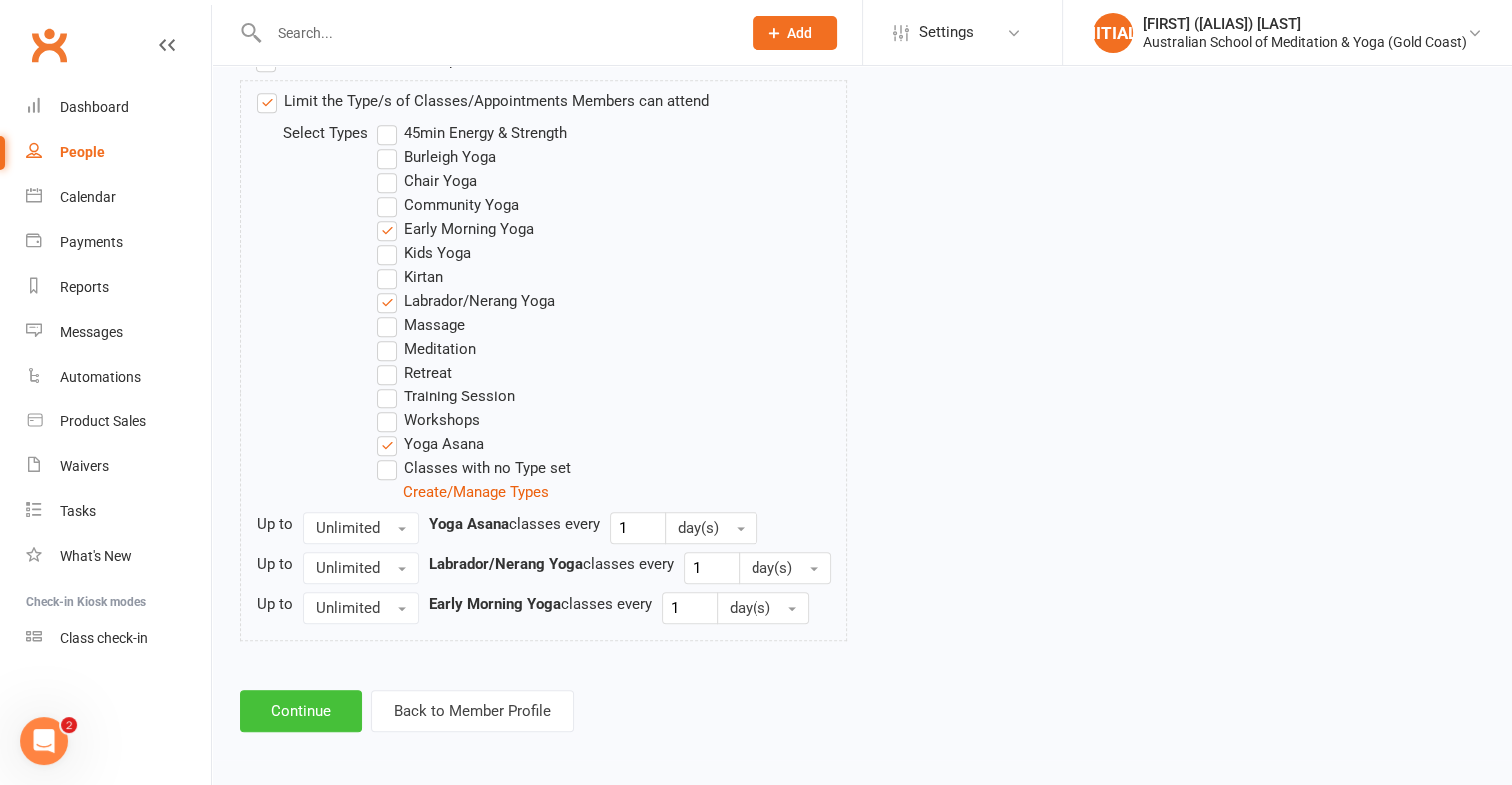 click on "Continue" at bounding box center (301, 711) 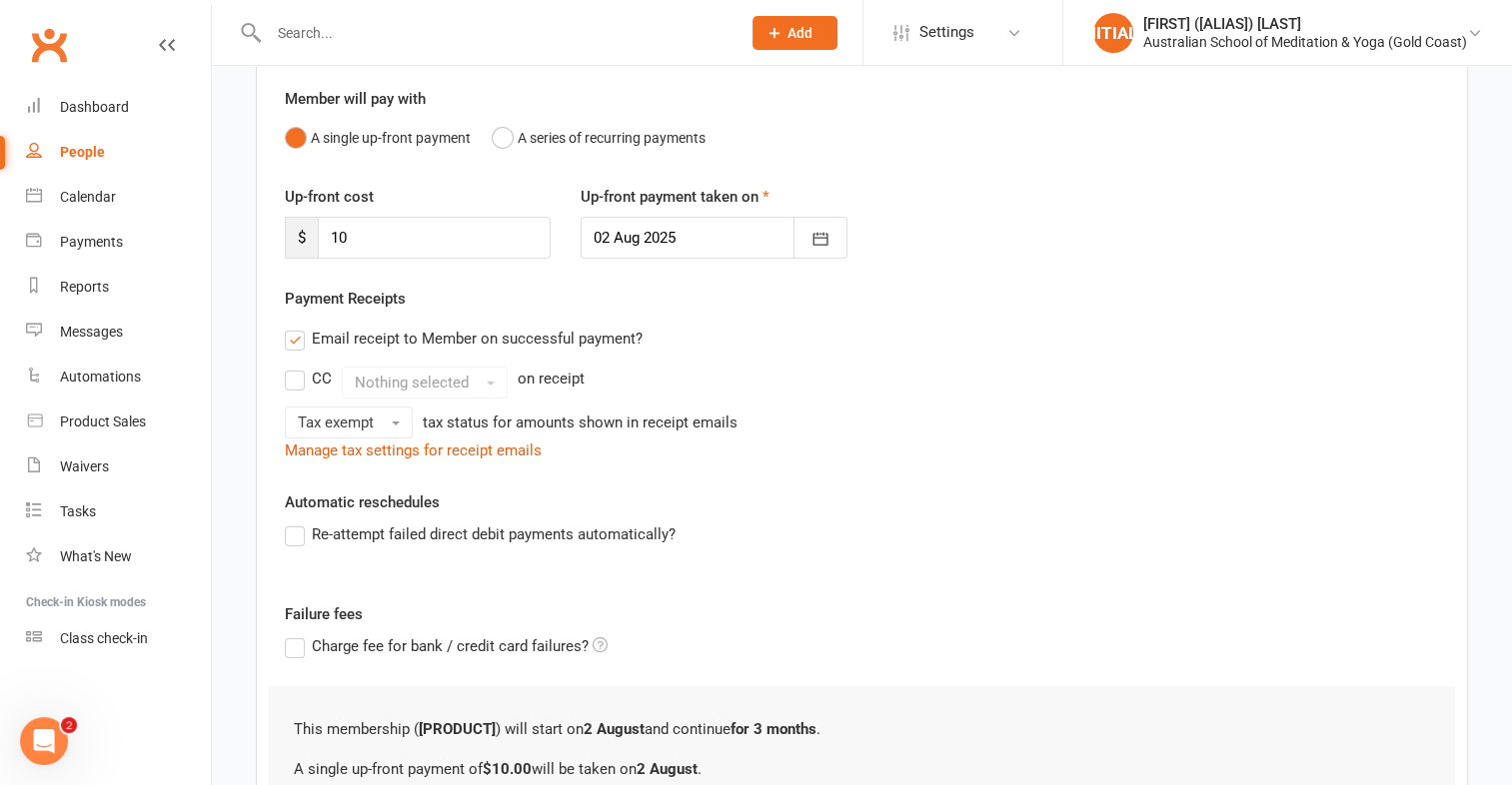 scroll, scrollTop: 380, scrollLeft: 0, axis: vertical 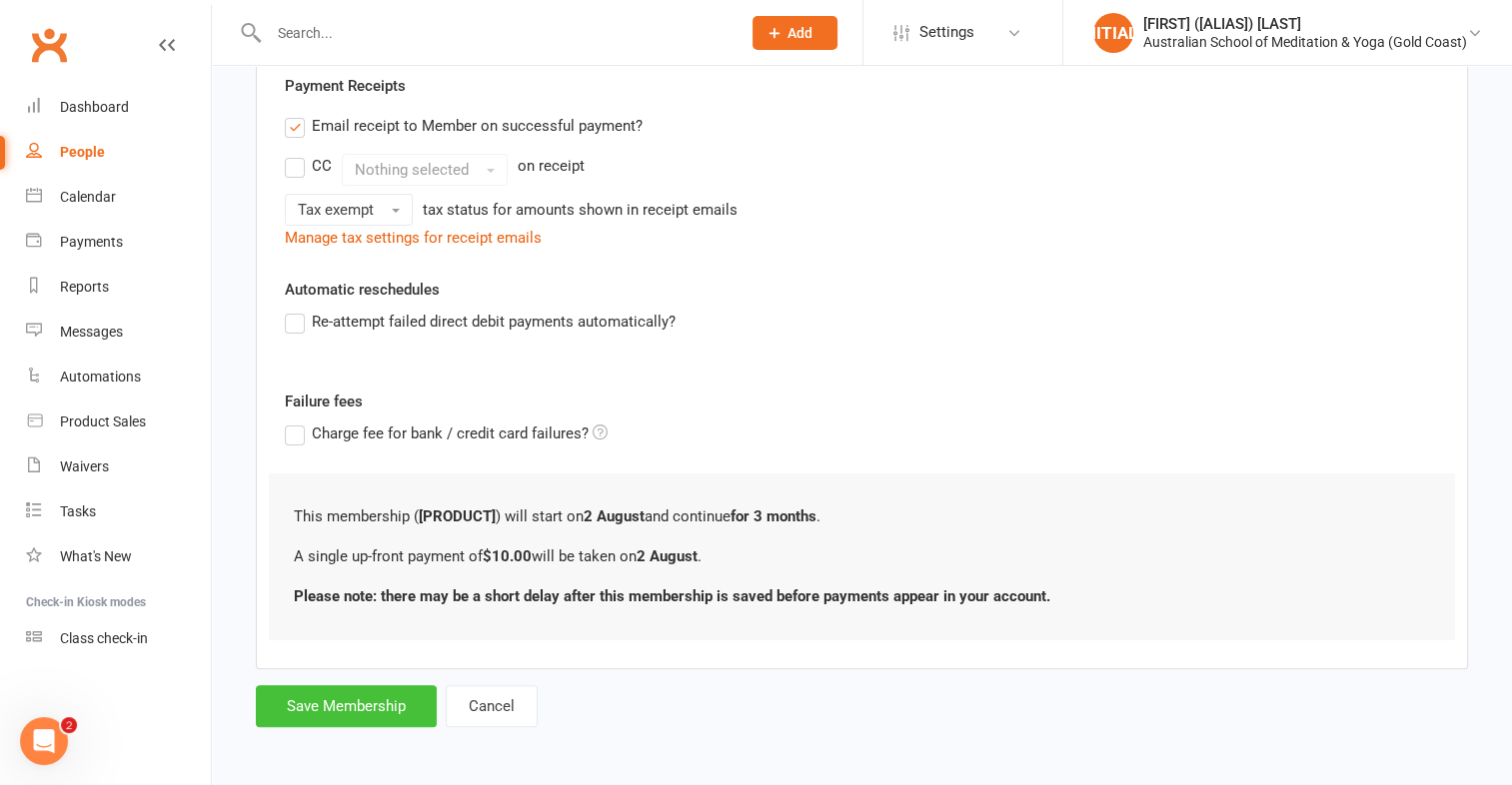 click on "Save Membership" at bounding box center (346, 706) 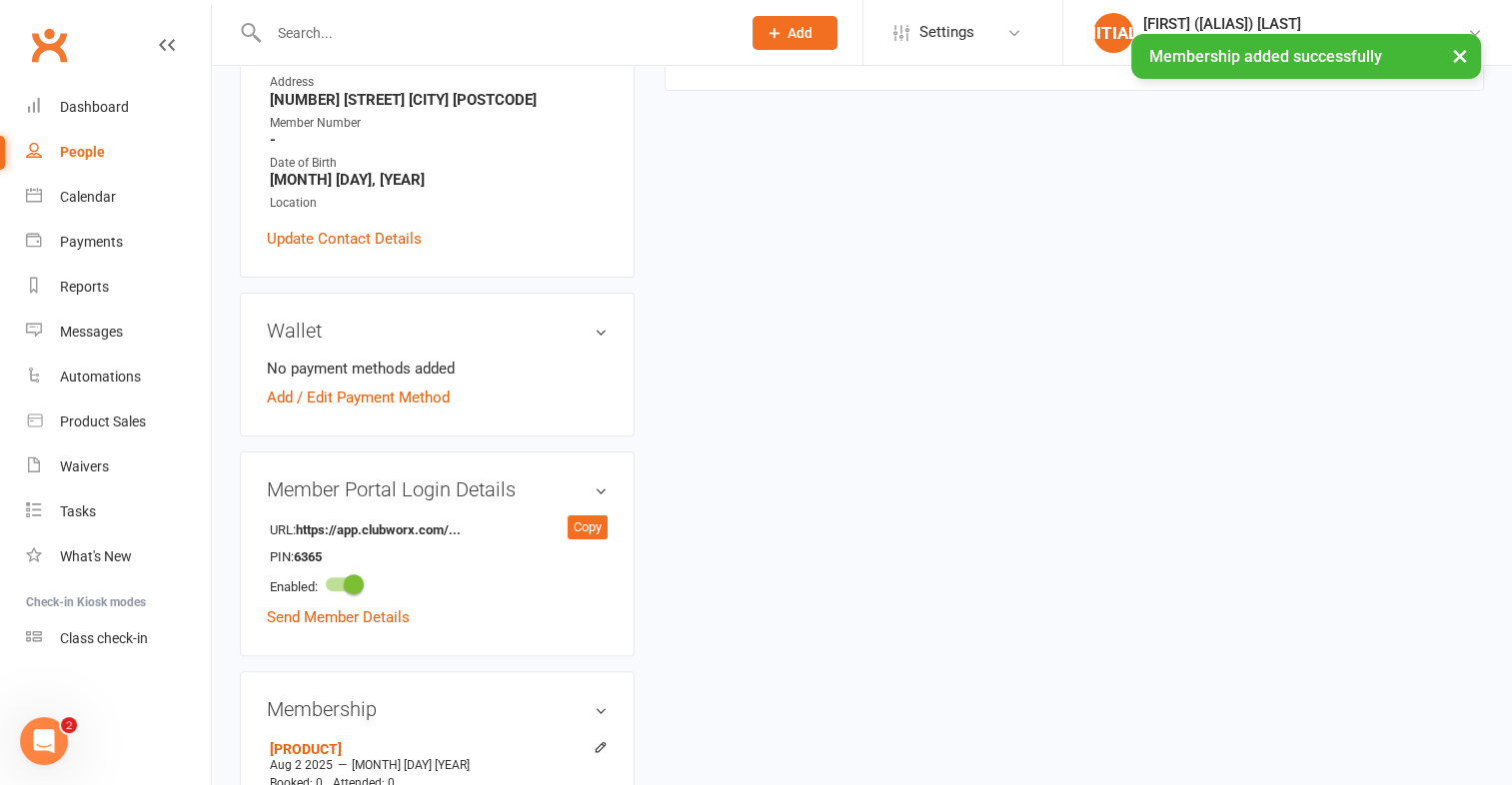 scroll, scrollTop: 0, scrollLeft: 0, axis: both 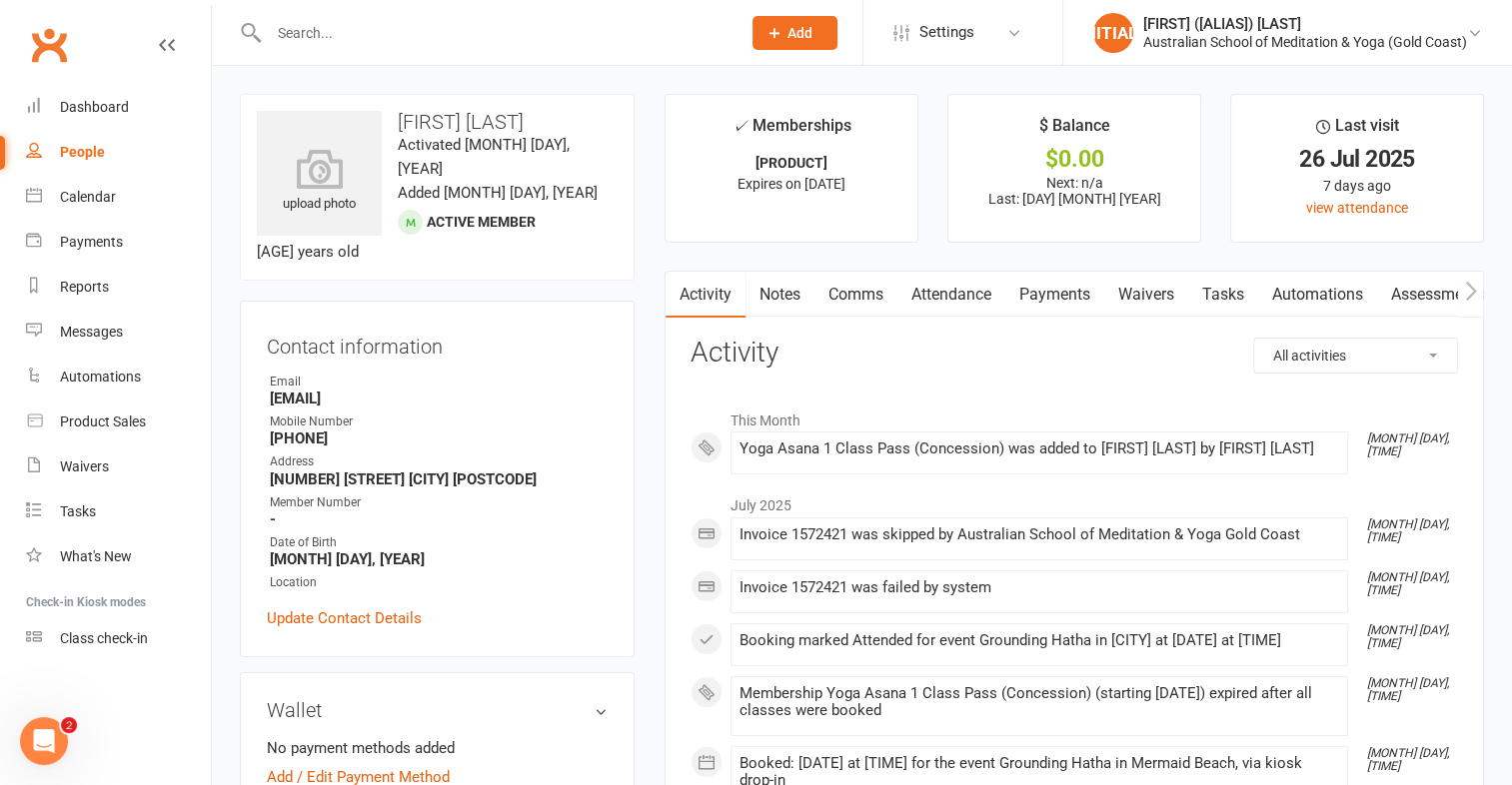 click on "Payments" at bounding box center [1054, 295] 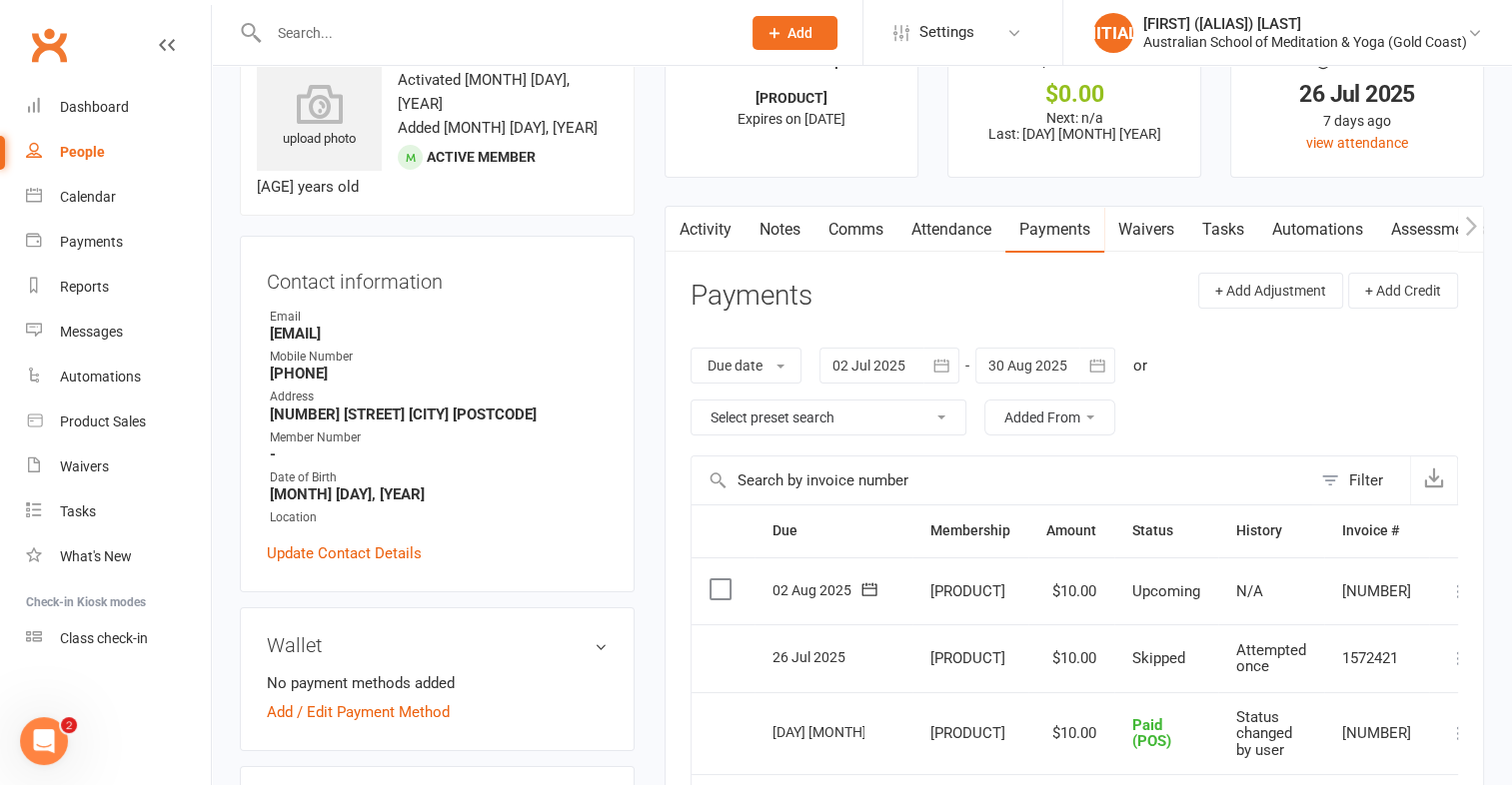 scroll, scrollTop: 100, scrollLeft: 0, axis: vertical 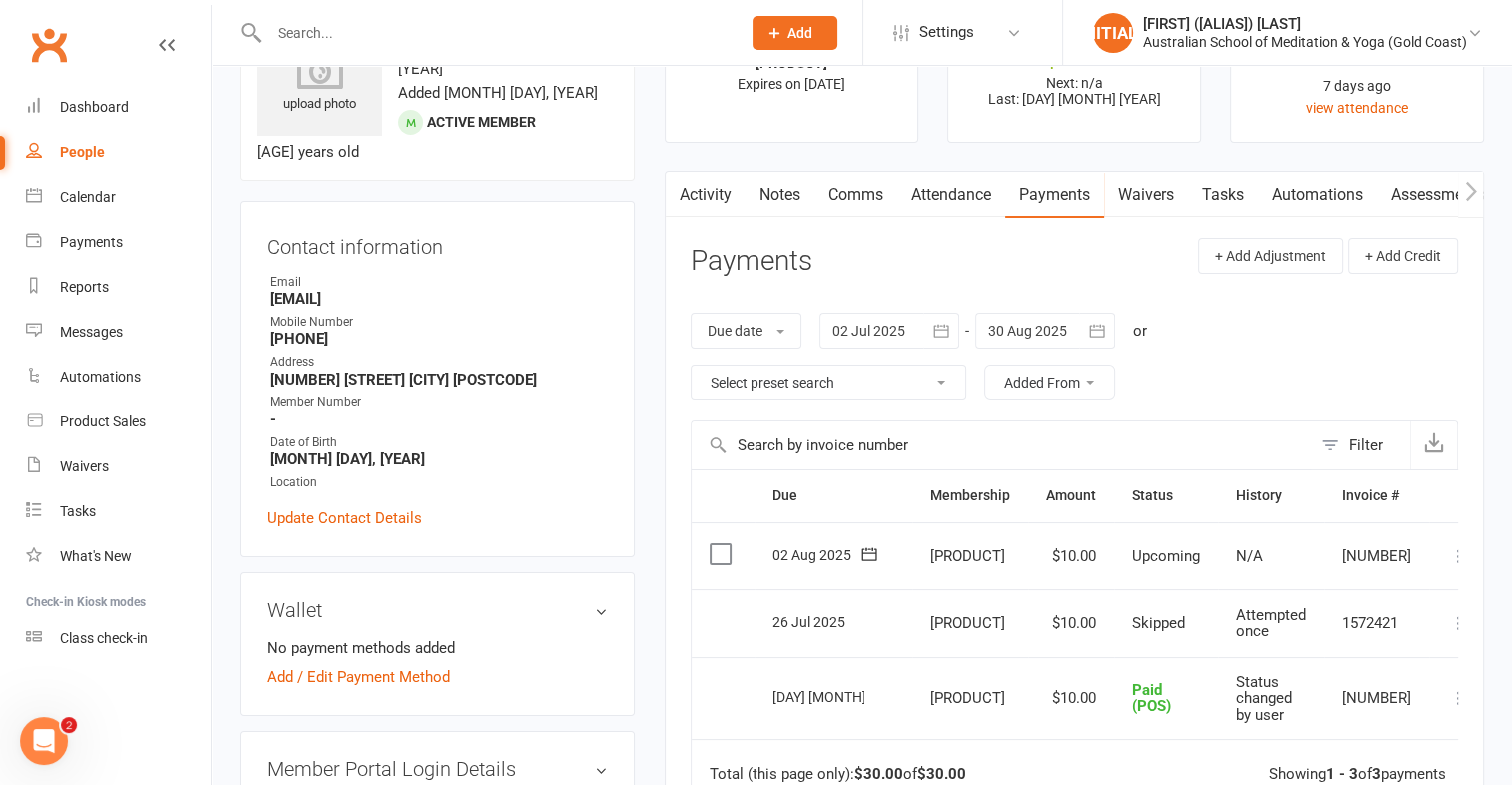 click at bounding box center [1459, 556] 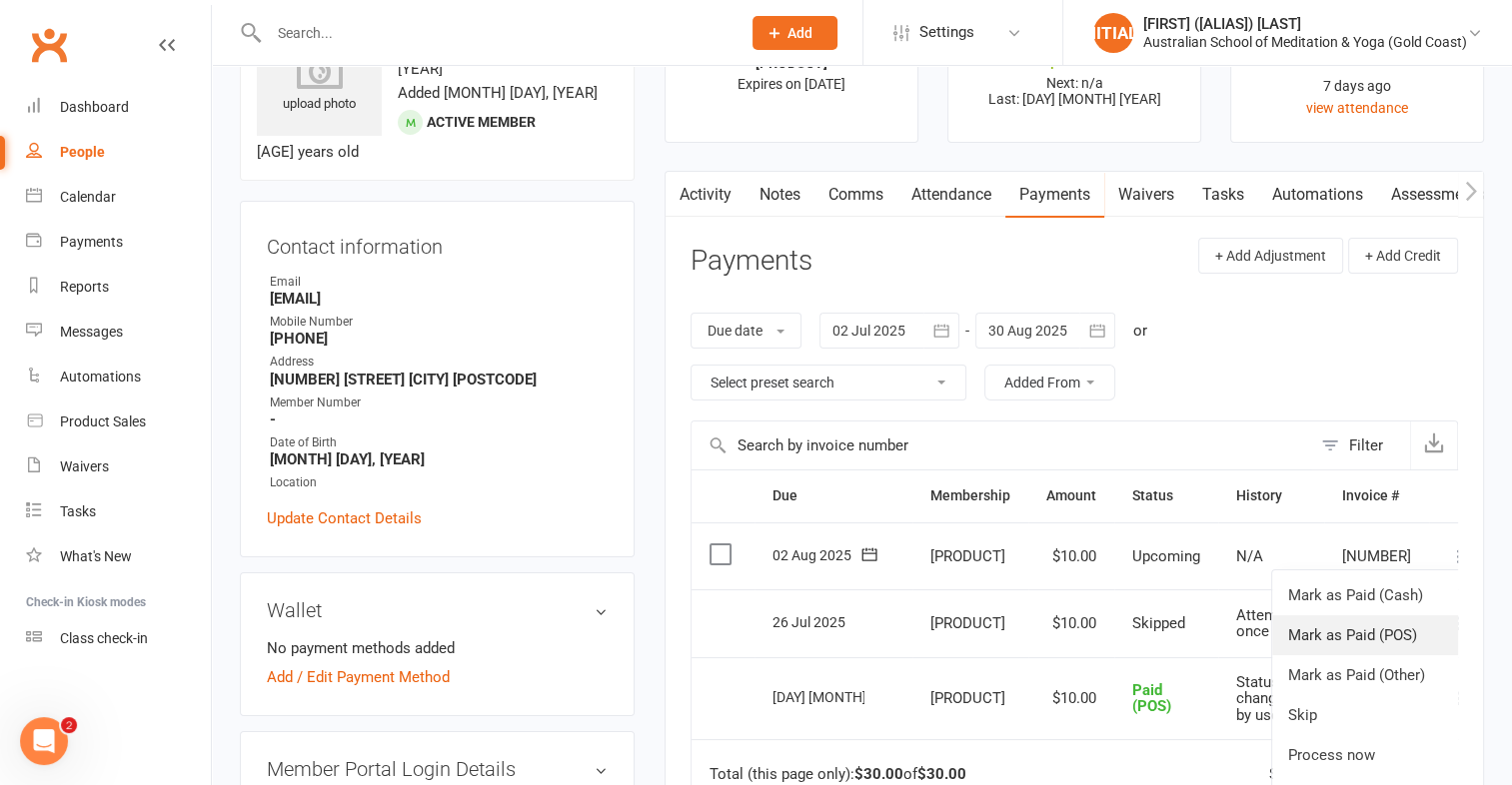 click on "Mark as Paid (POS)" at bounding box center [1371, 635] 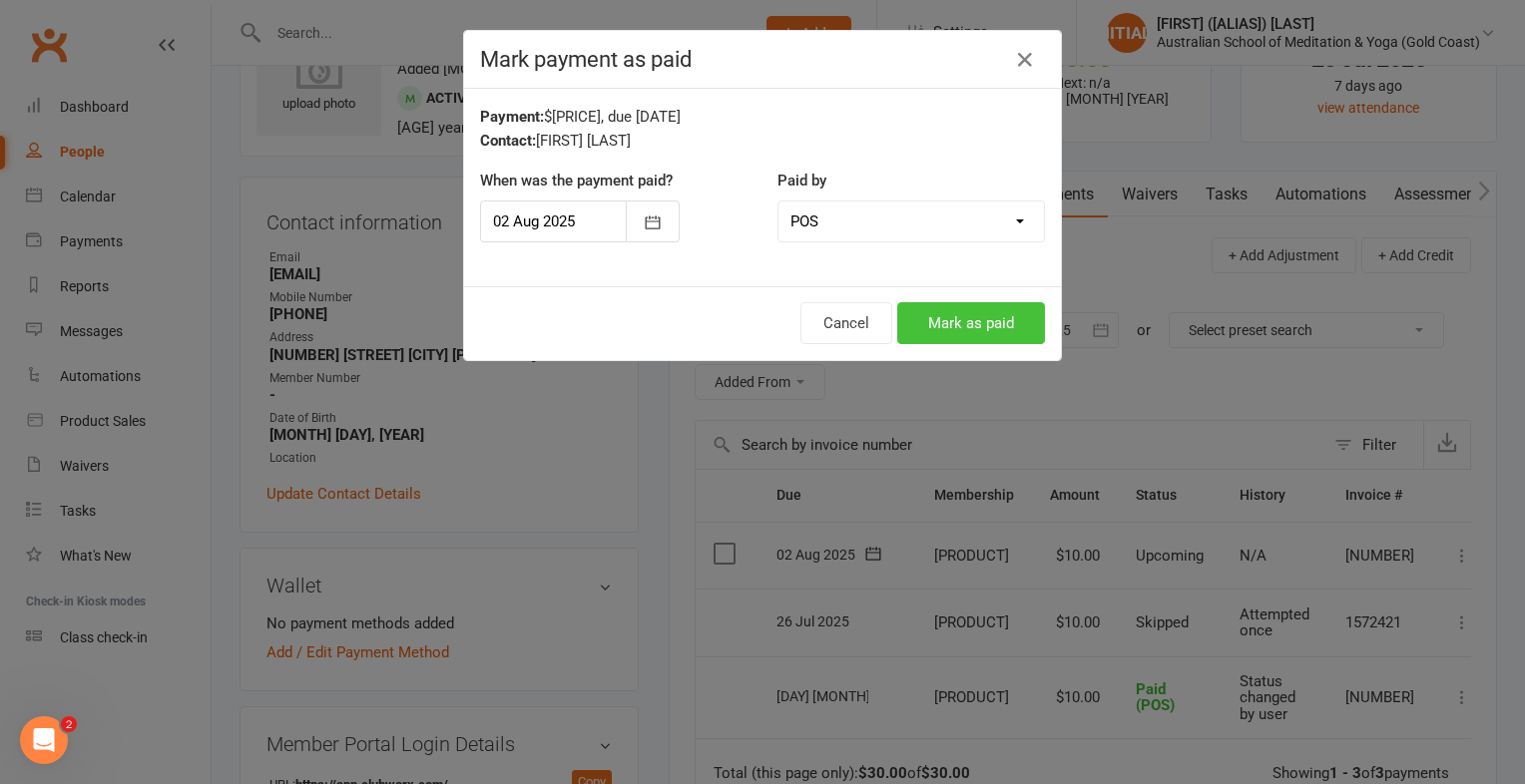 click on "Mark as paid" at bounding box center (971, 323) 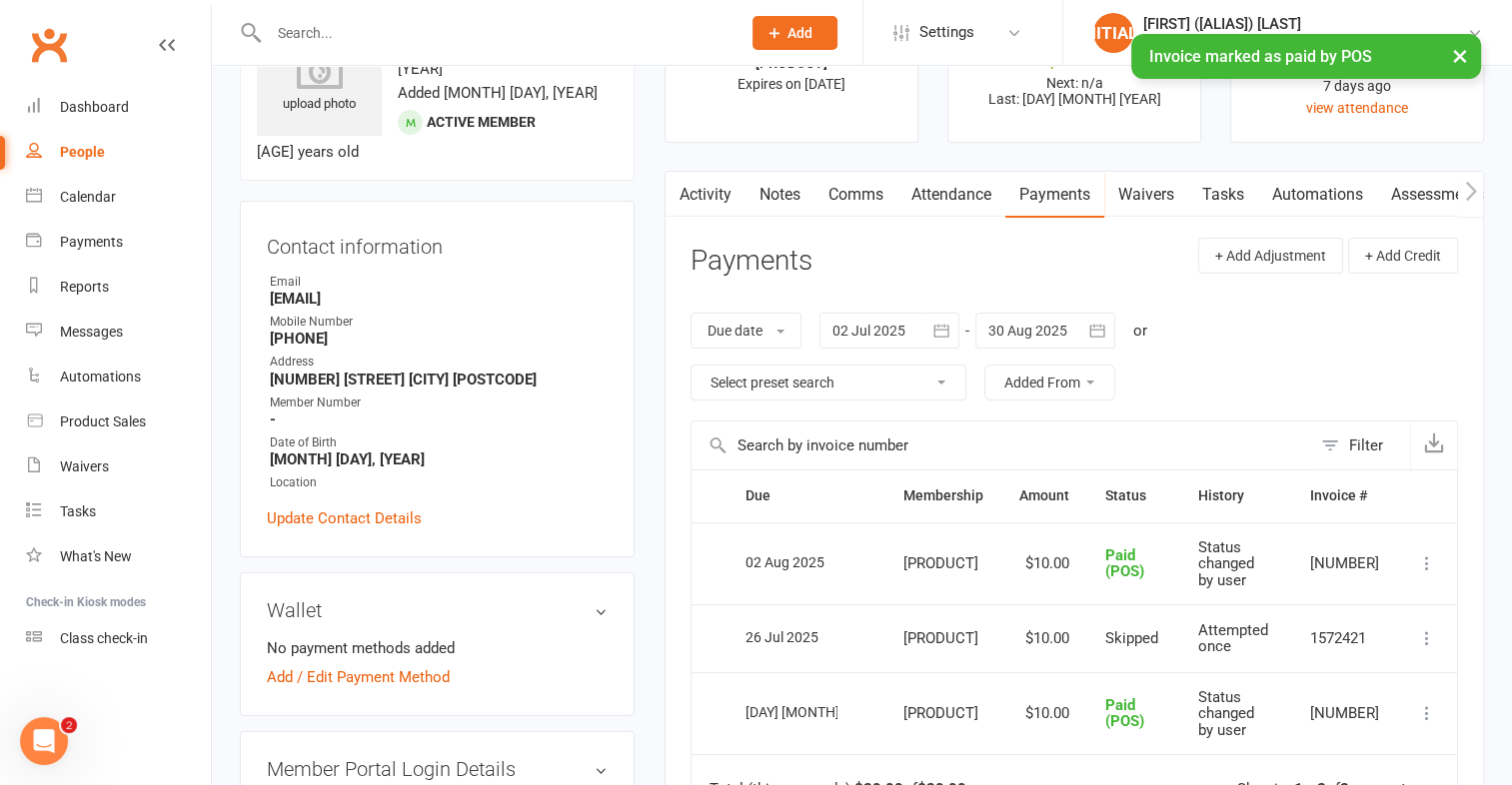 click on "× Invoice marked as paid by POS" at bounding box center (743, 34) 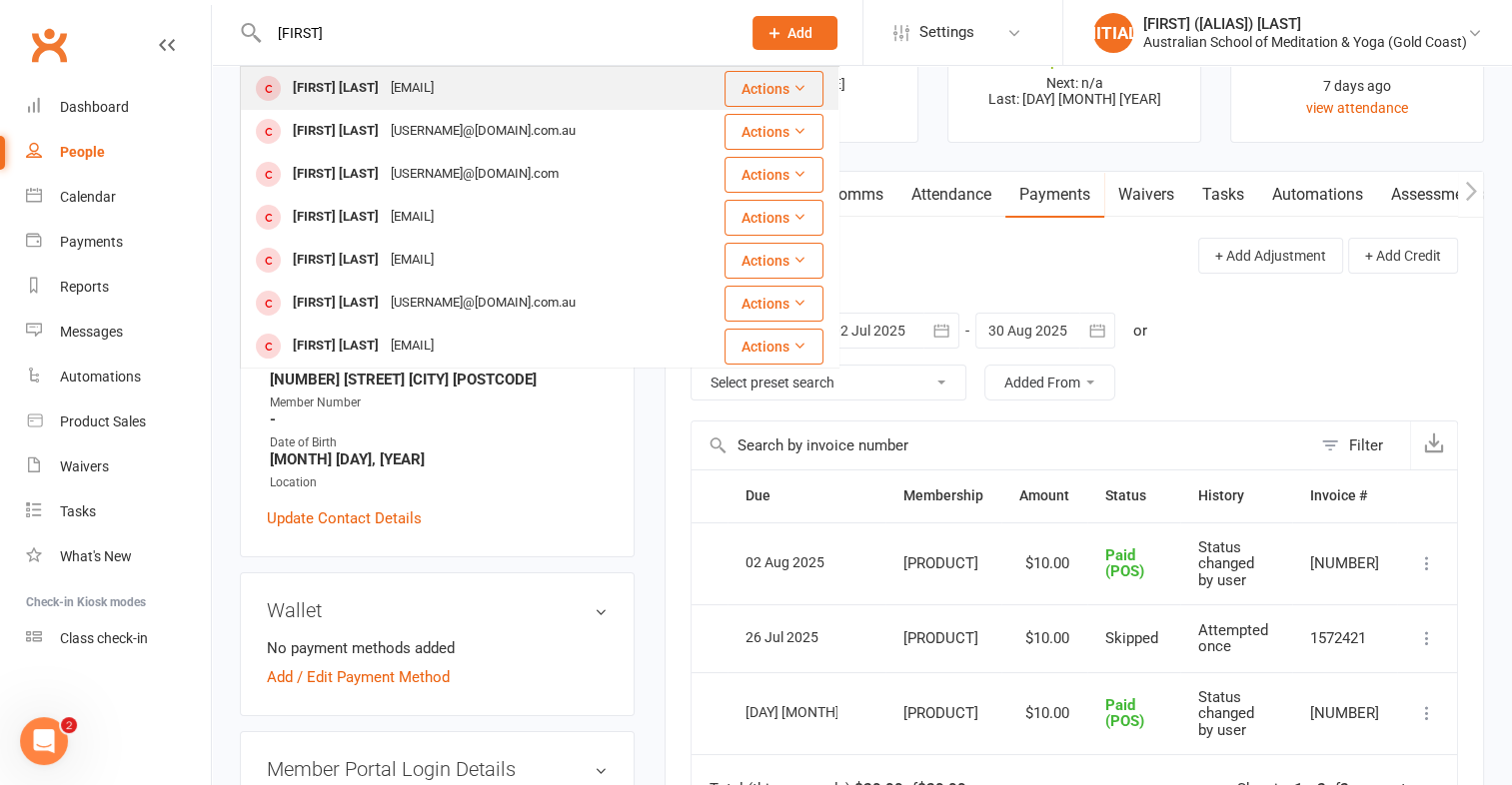 type on "[FIRST]" 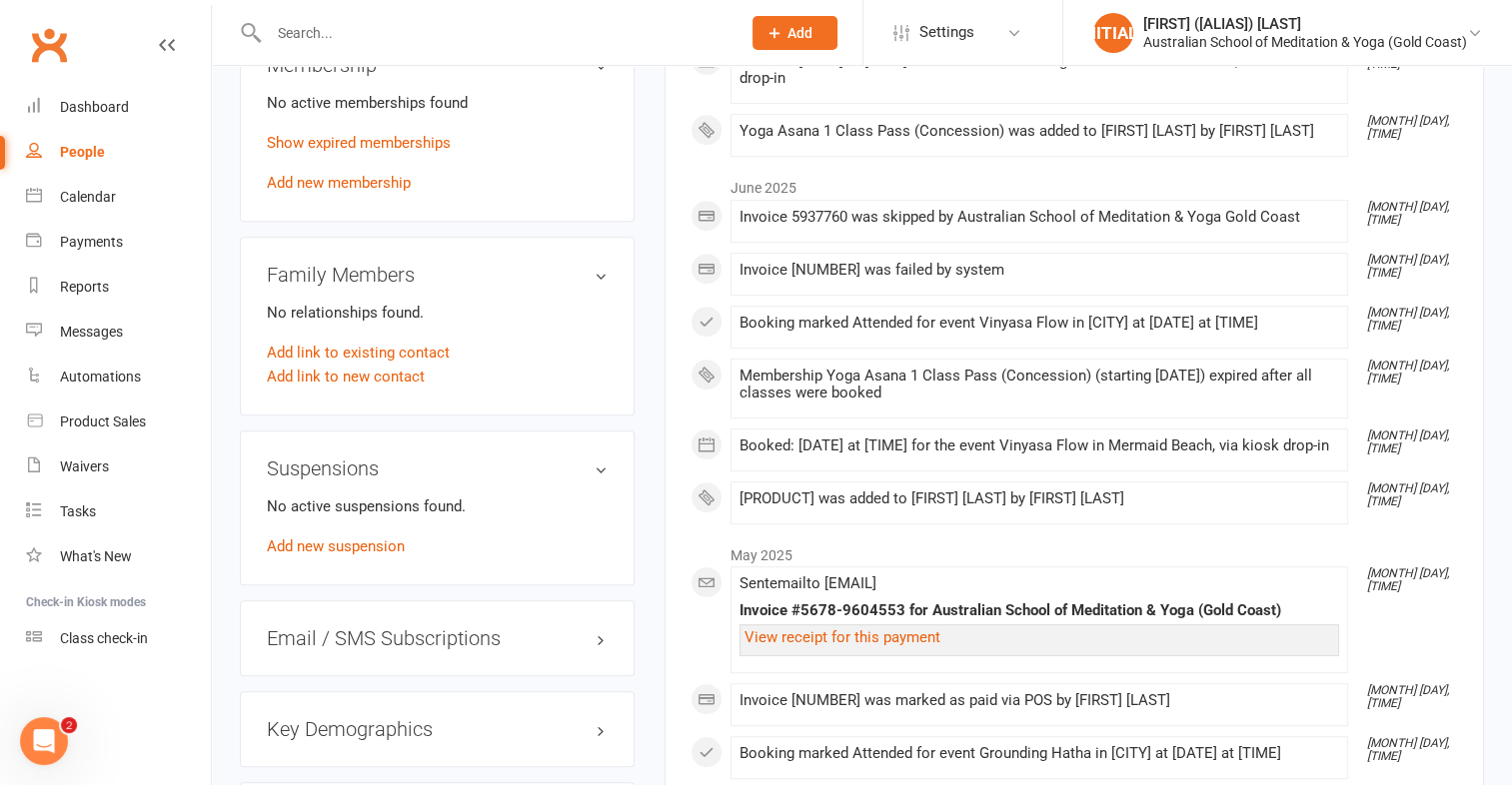 scroll, scrollTop: 999, scrollLeft: 0, axis: vertical 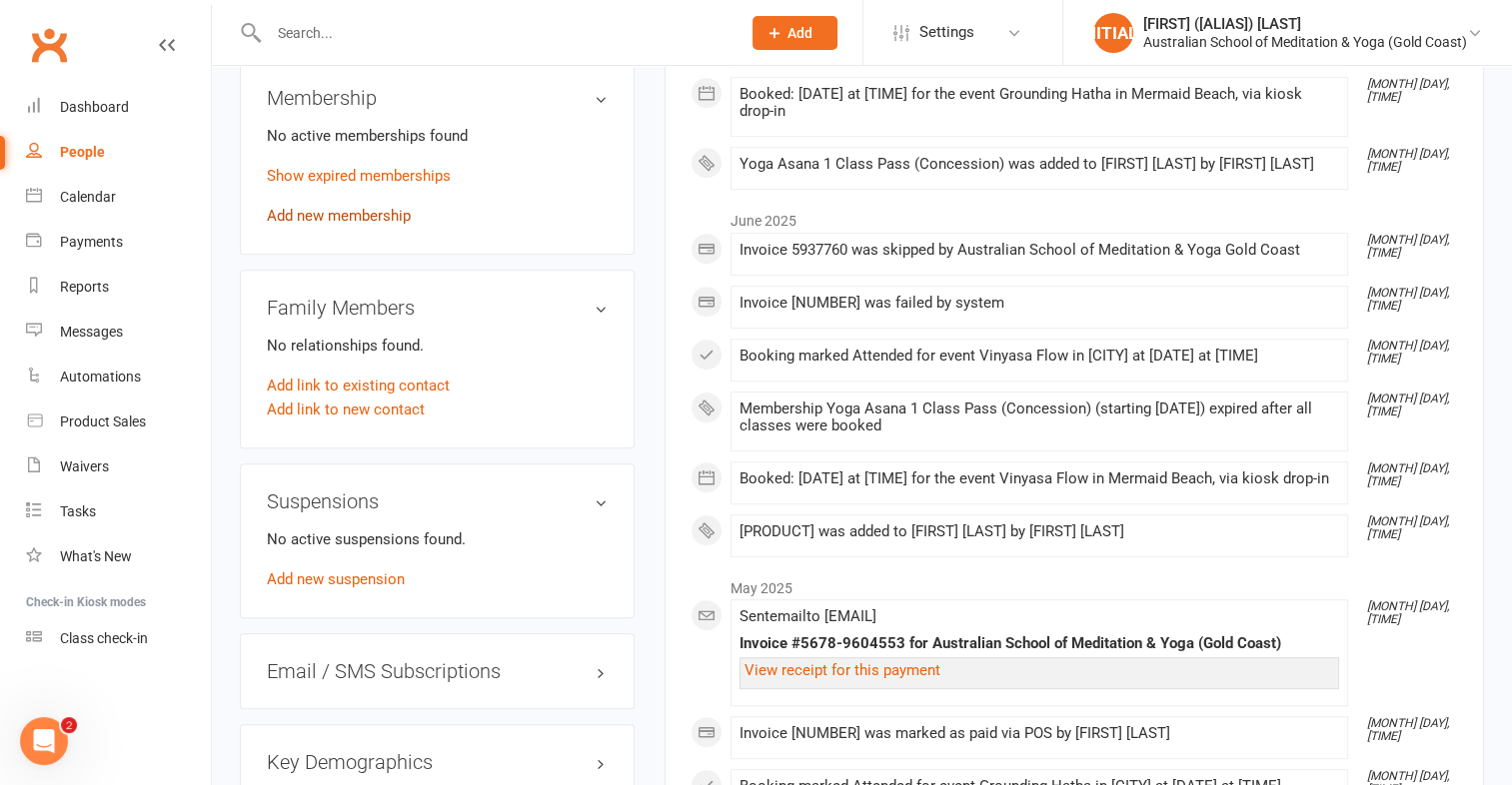 click on "Add new membership" at bounding box center [339, 216] 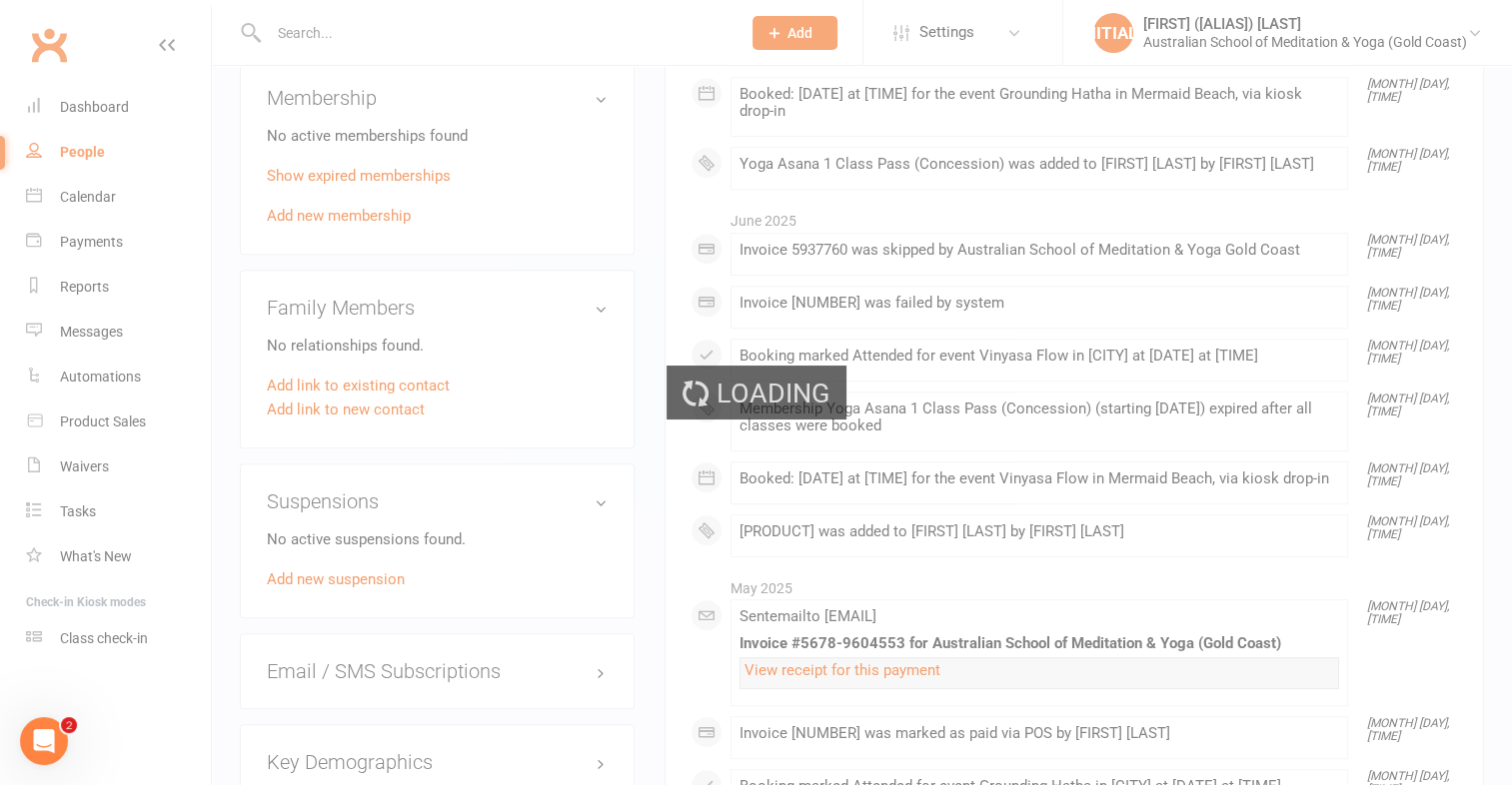 scroll, scrollTop: 0, scrollLeft: 0, axis: both 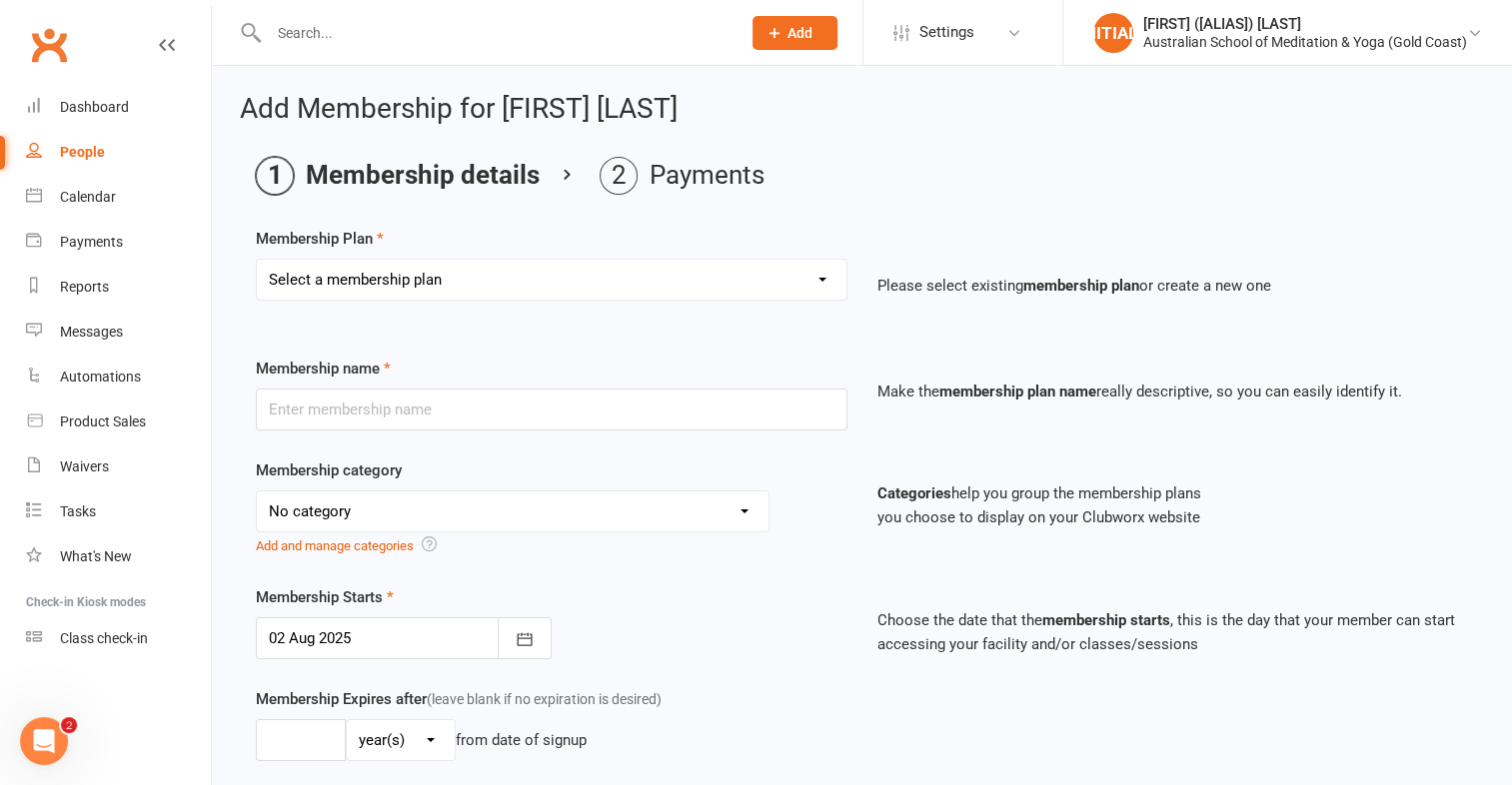 click on "Select a membership plan First Time Intro Offer (1 month Unlimited Meditation & Yoga) 1 Year Unlimited Membership - Weekly Recurring Payments Mindful Kids Meditation & Yoga Membership Mindful Kids Meditation & Yoga Membership (Concession) Yoga Asana 1 Class Pass Yoga Asana 1 Class Pass (Concession) Meditation 1 Class Pass [1 x $5] Community Yoga 1 Class Pass (1 x $5 class) CLASS PASS: 1 Yoga or Meditation Class Mindful Kids Meditation & Yoga 1 Class Pass Mindful Kids Meditation & Yoga 1 Class Pass (Concession/More Than One) Mindful Parents 1 Class Pass (For Tues Stretch & Relax) Labrador/Nerang Yoga 5 Class Pass Labrador/Nerang Yoga 10 Class Pass Teachers/Complimentary (MANAGEMENT USE ONLY) FIRST RESPONDERS 3 Month Pass Workshop 1 Month Membership (MANAGEMENT USE ONLY) Free! 1 Yoga or Meditation Class 12 Yoga Asana Class Pass 6 Yoga Asana Class Pass 7 Day Holiday Membership 6 Month Unlimited Membership - Weekly Recurring Payments 20 Yoga Asana Class Pass 12 Yoga Asana Class Pass (Concession)" at bounding box center [552, 280] 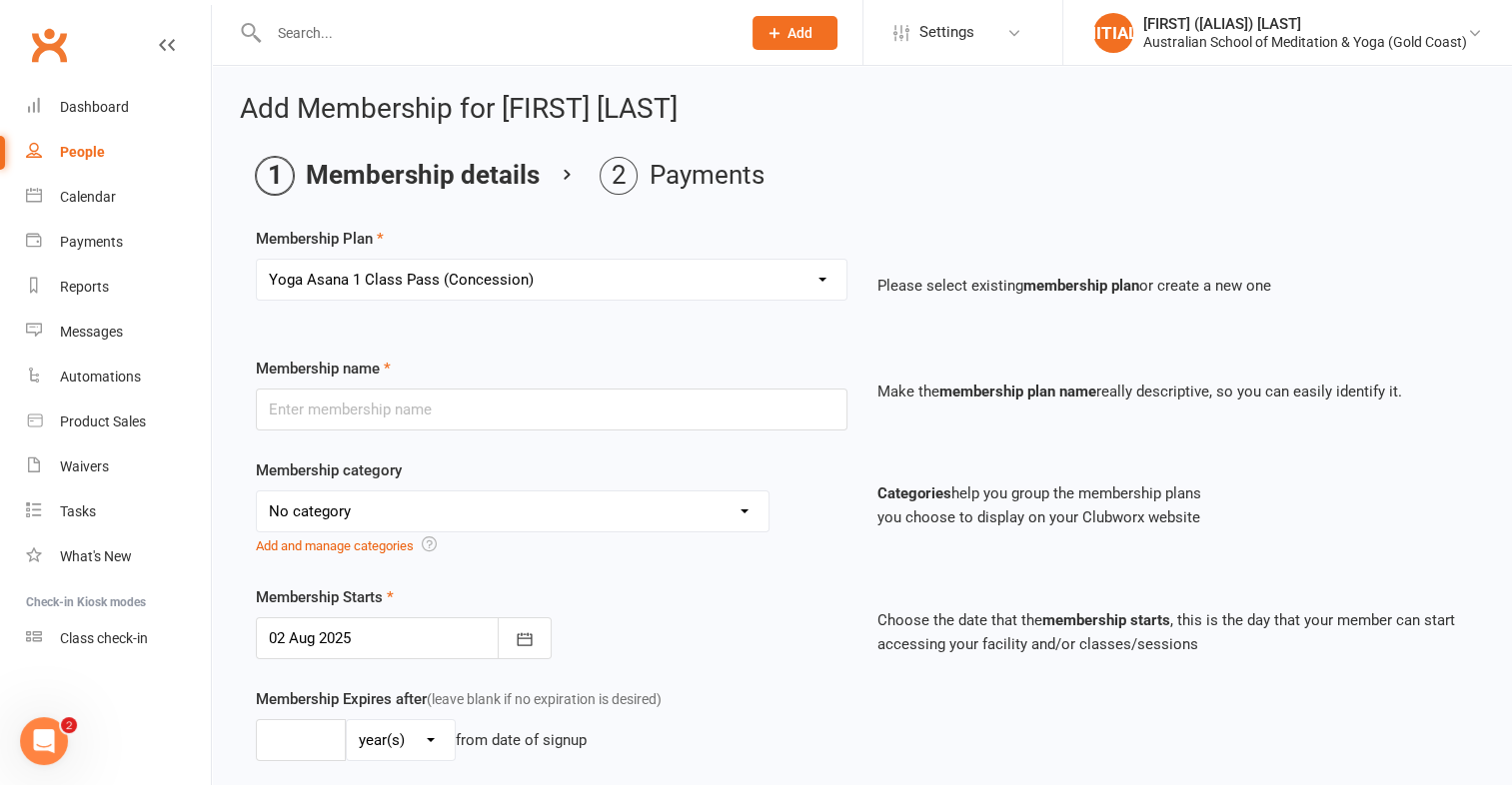 click on "Select a membership plan First Time Intro Offer (1 month Unlimited Meditation & Yoga) 1 Year Unlimited Membership - Weekly Recurring Payments Mindful Kids Meditation & Yoga Membership Mindful Kids Meditation & Yoga Membership (Concession) Yoga Asana 1 Class Pass Yoga Asana 1 Class Pass (Concession) Meditation 1 Class Pass [1 x $5] Community Yoga 1 Class Pass (1 x $5 class) CLASS PASS: 1 Yoga or Meditation Class Mindful Kids Meditation & Yoga 1 Class Pass Mindful Kids Meditation & Yoga 1 Class Pass (Concession/More Than One) Mindful Parents 1 Class Pass (For Tues Stretch & Relax) Labrador/Nerang Yoga 5 Class Pass Labrador/Nerang Yoga 10 Class Pass Teachers/Complimentary (MANAGEMENT USE ONLY) FIRST RESPONDERS 3 Month Pass Workshop 1 Month Membership (MANAGEMENT USE ONLY) Free! 1 Yoga or Meditation Class 12 Yoga Asana Class Pass 6 Yoga Asana Class Pass 7 Day Holiday Membership 6 Month Unlimited Membership - Weekly Recurring Payments 20 Yoga Asana Class Pass 12 Yoga Asana Class Pass (Concession)" at bounding box center [552, 280] 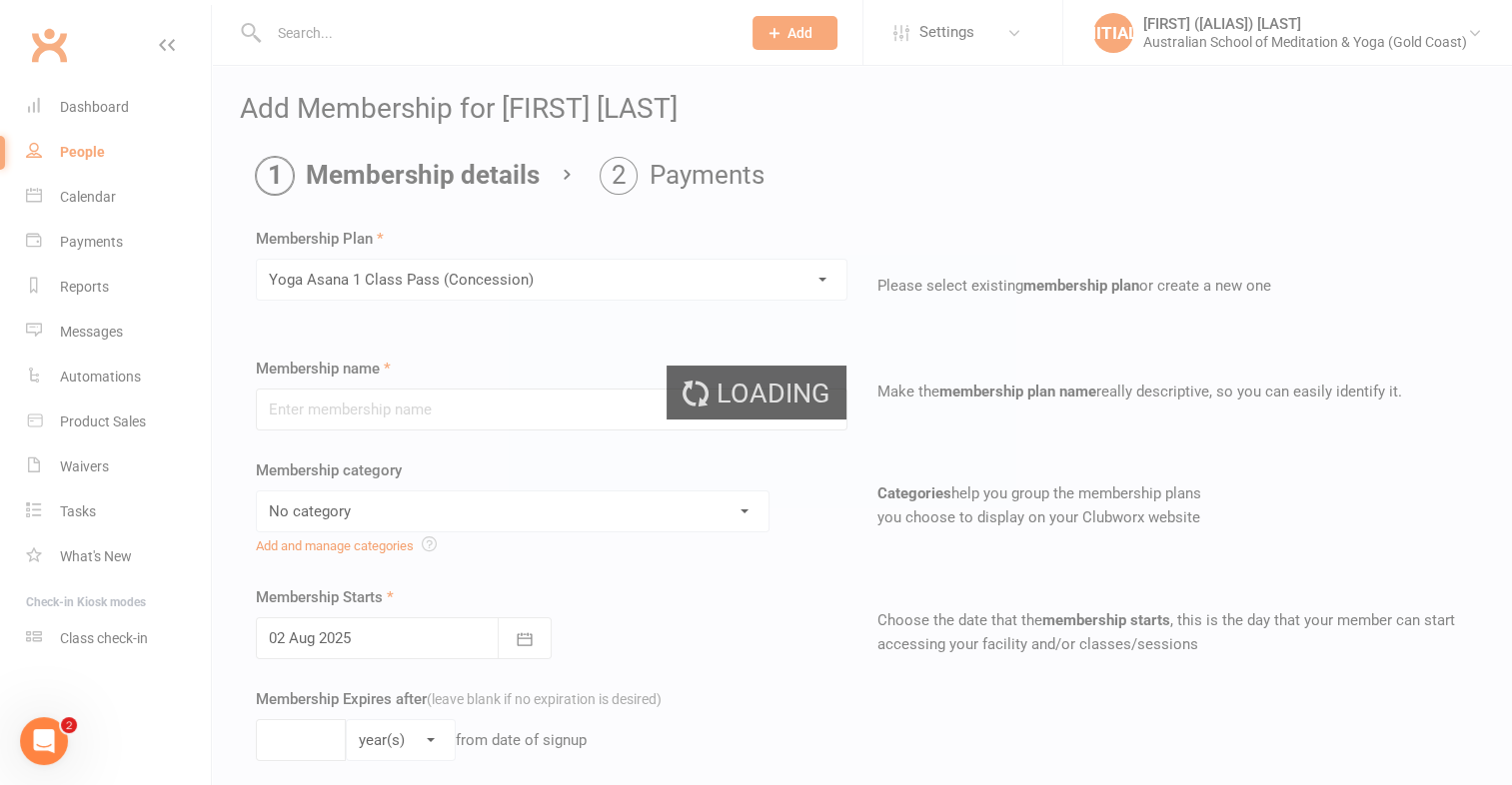 type on "[PRODUCT]" 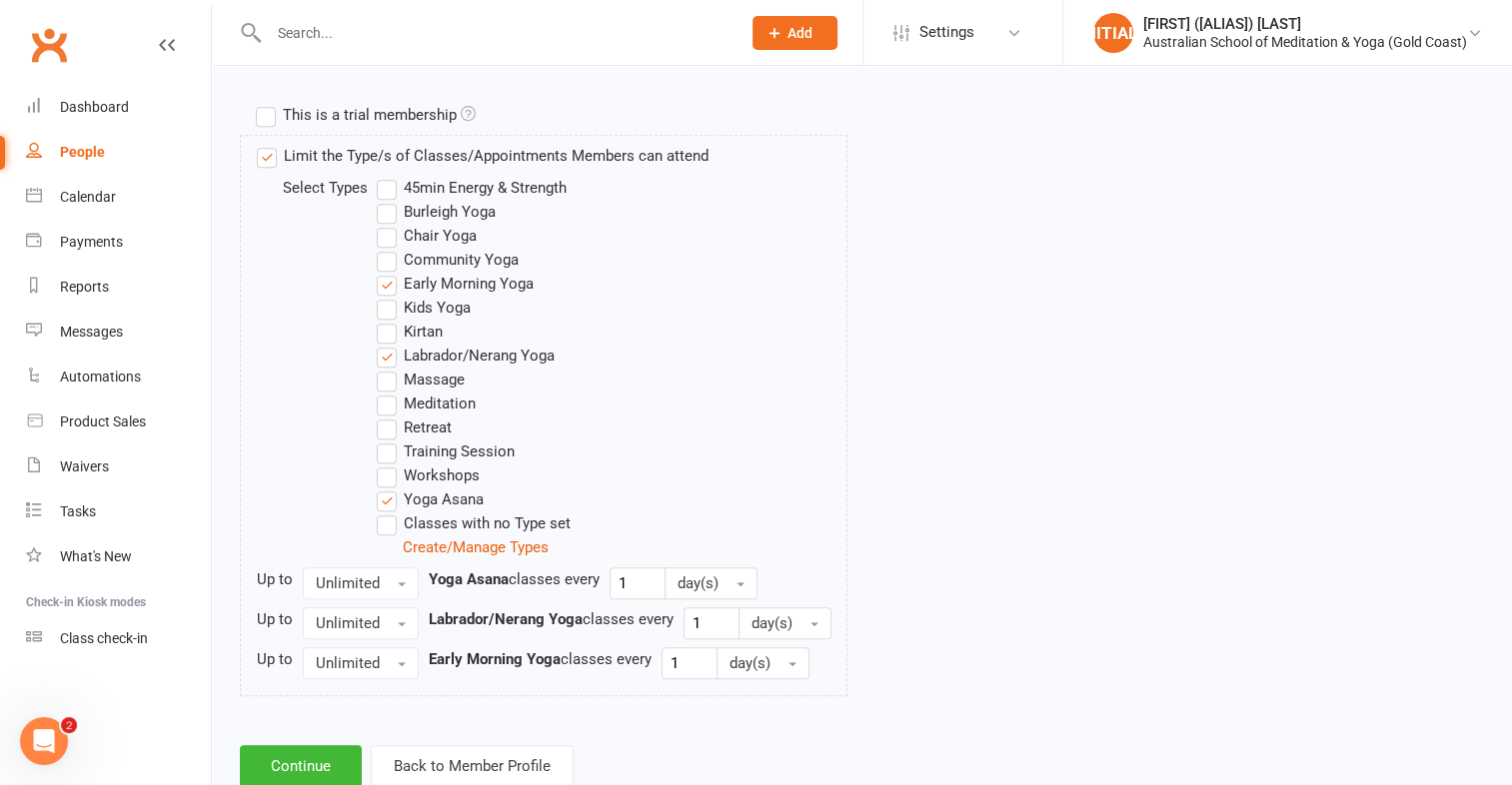 scroll, scrollTop: 1019, scrollLeft: 0, axis: vertical 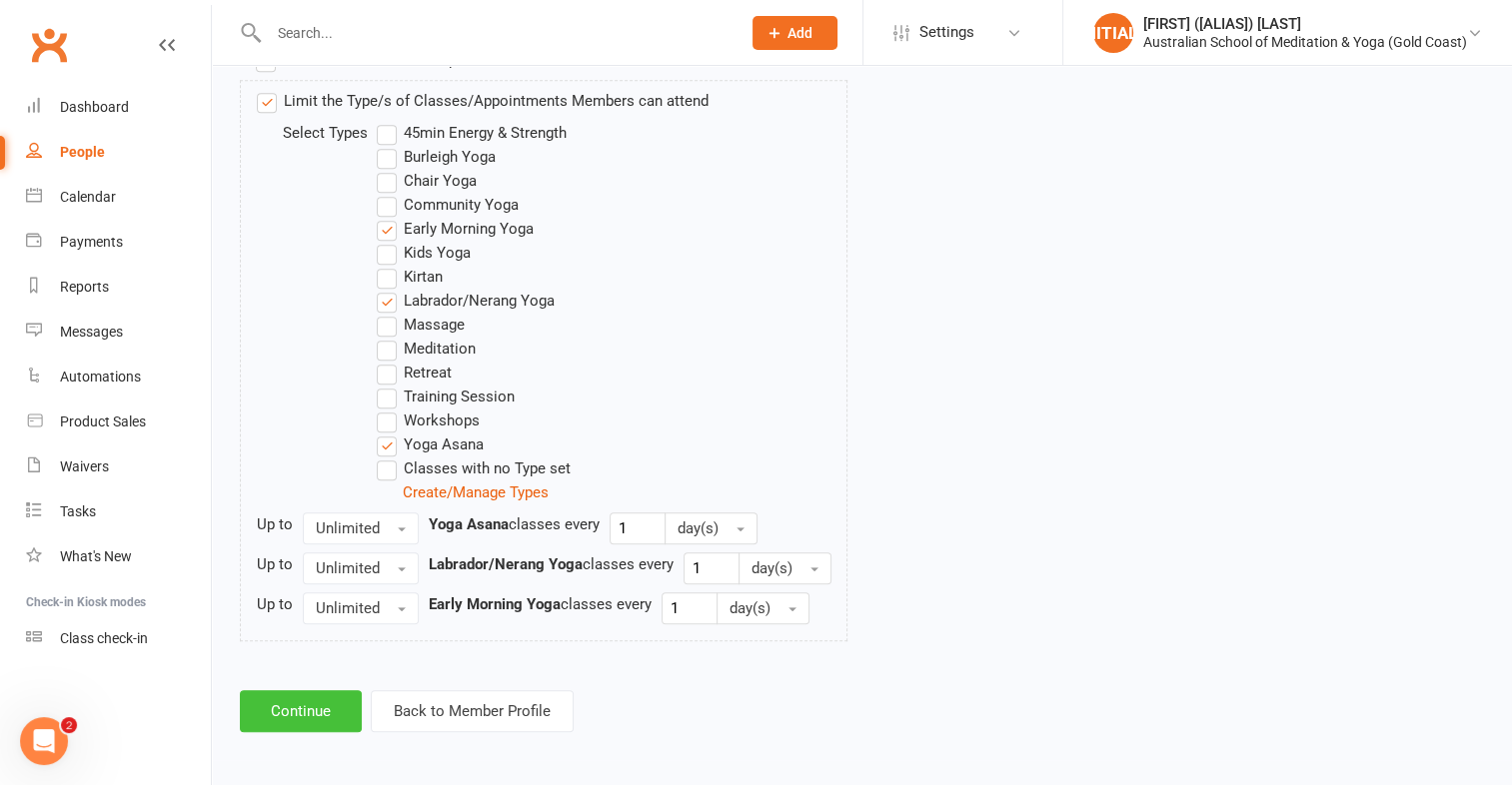 click on "Continue" at bounding box center [301, 711] 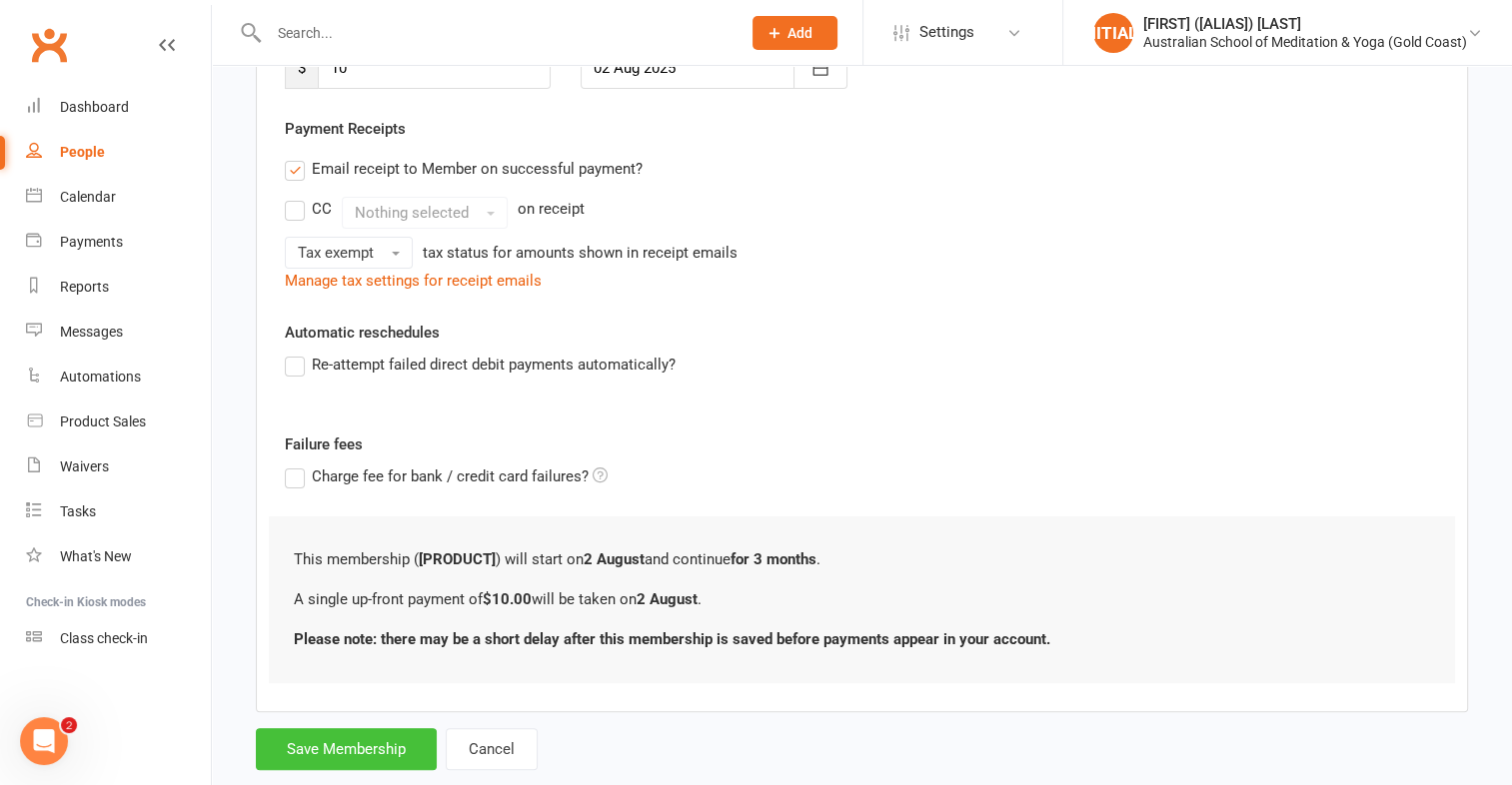 scroll, scrollTop: 380, scrollLeft: 0, axis: vertical 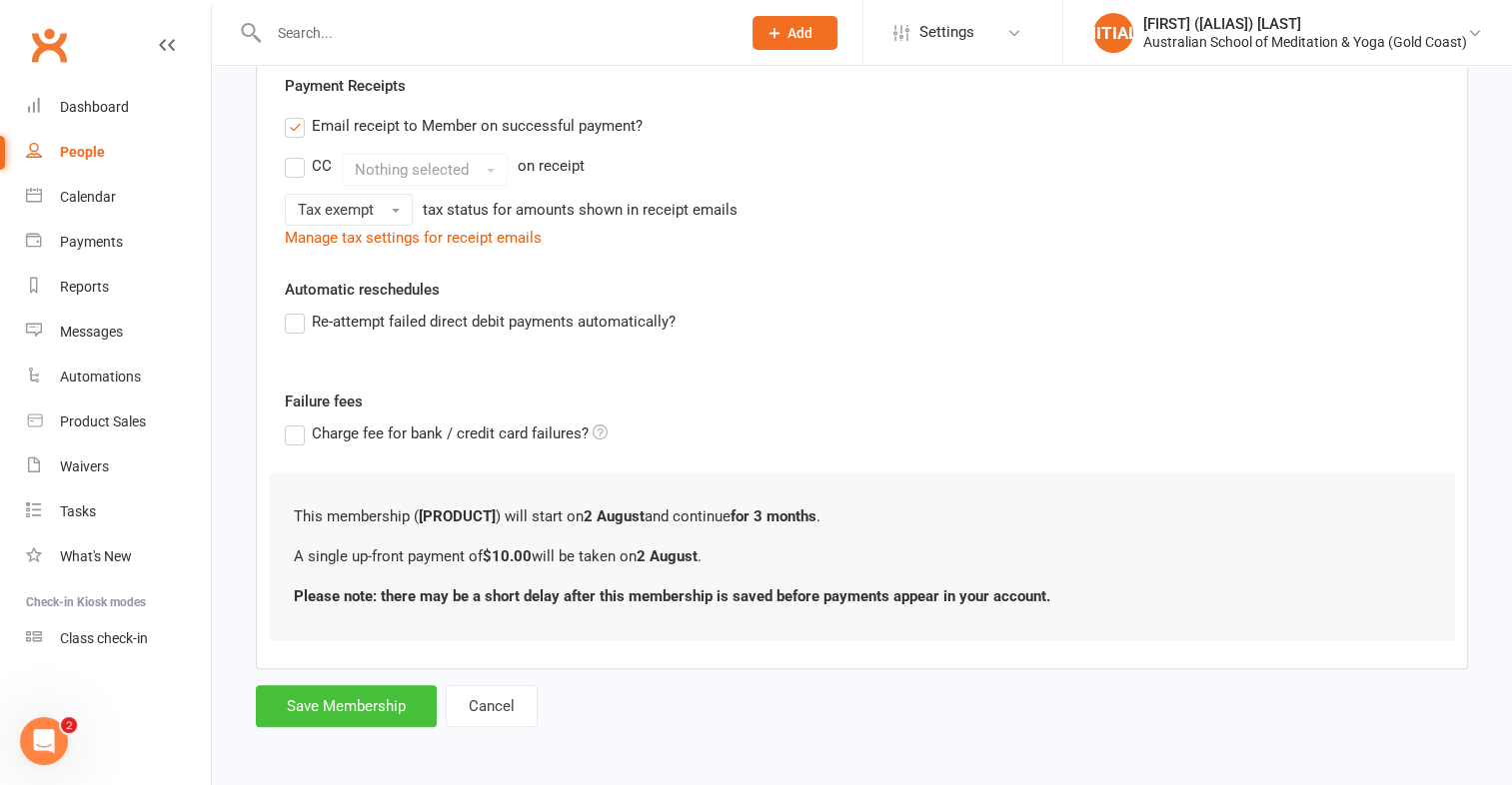 click on "Save Membership" at bounding box center (346, 706) 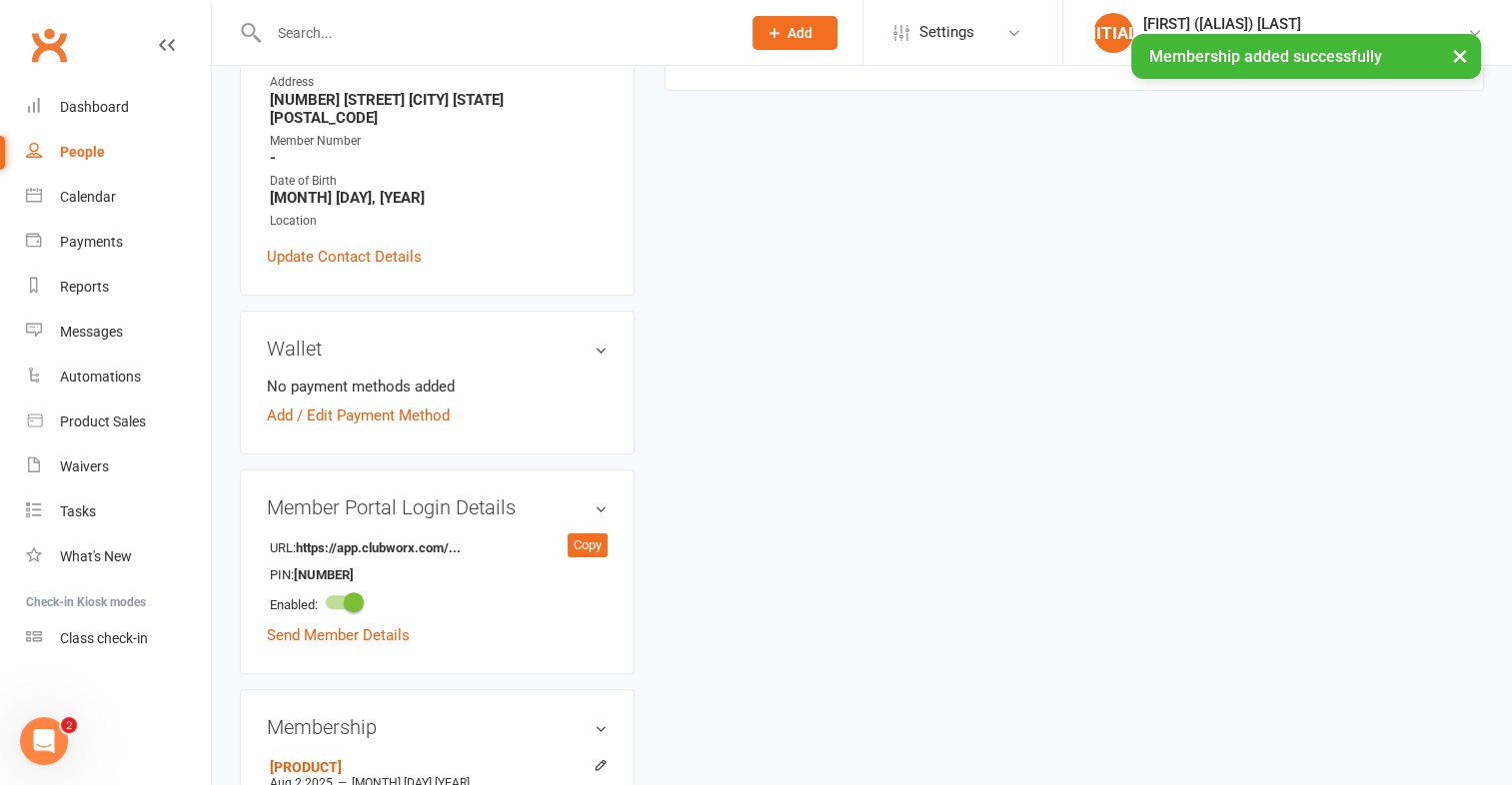 scroll, scrollTop: 0, scrollLeft: 0, axis: both 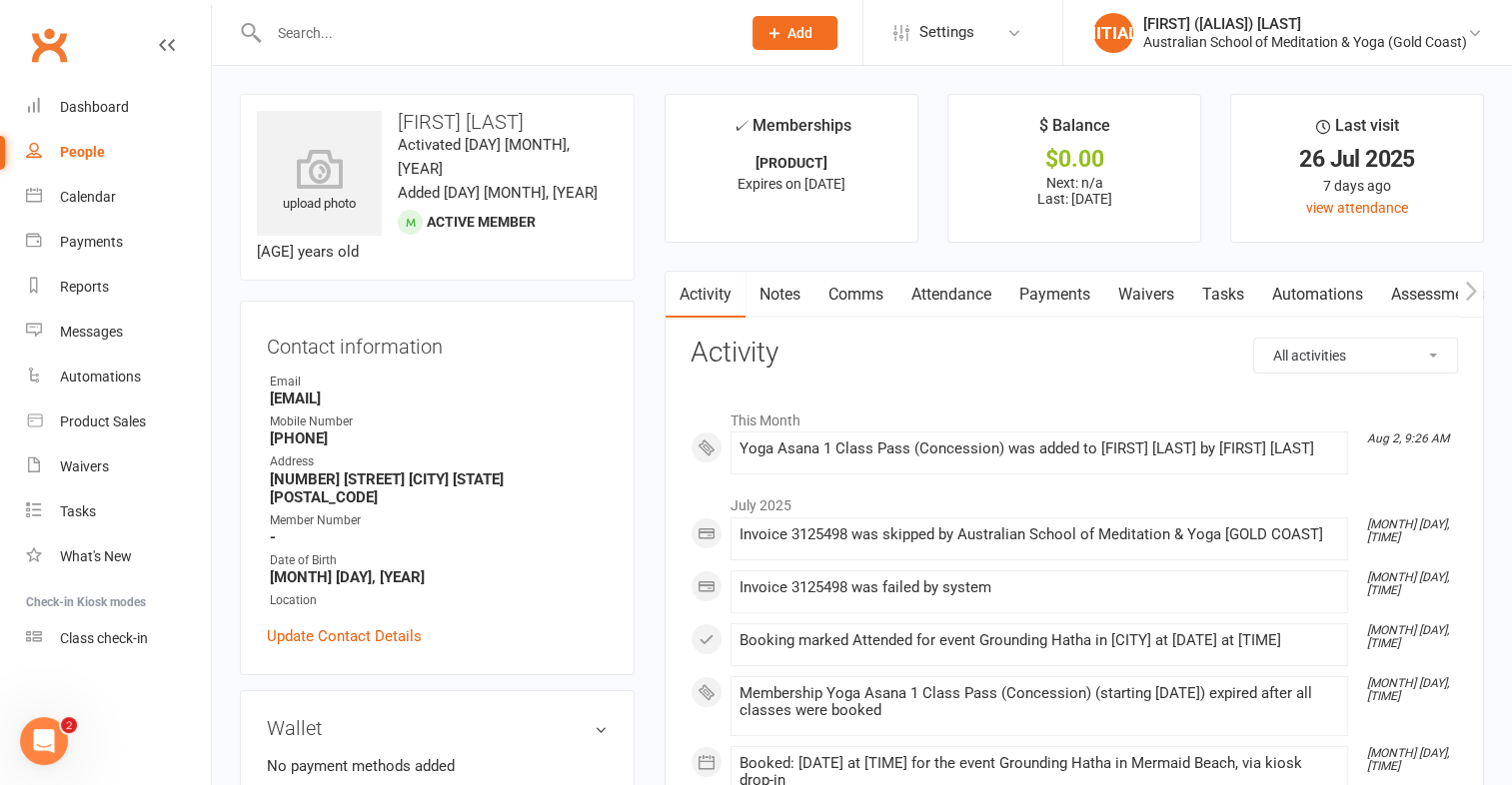 click on "Payments" at bounding box center [1054, 295] 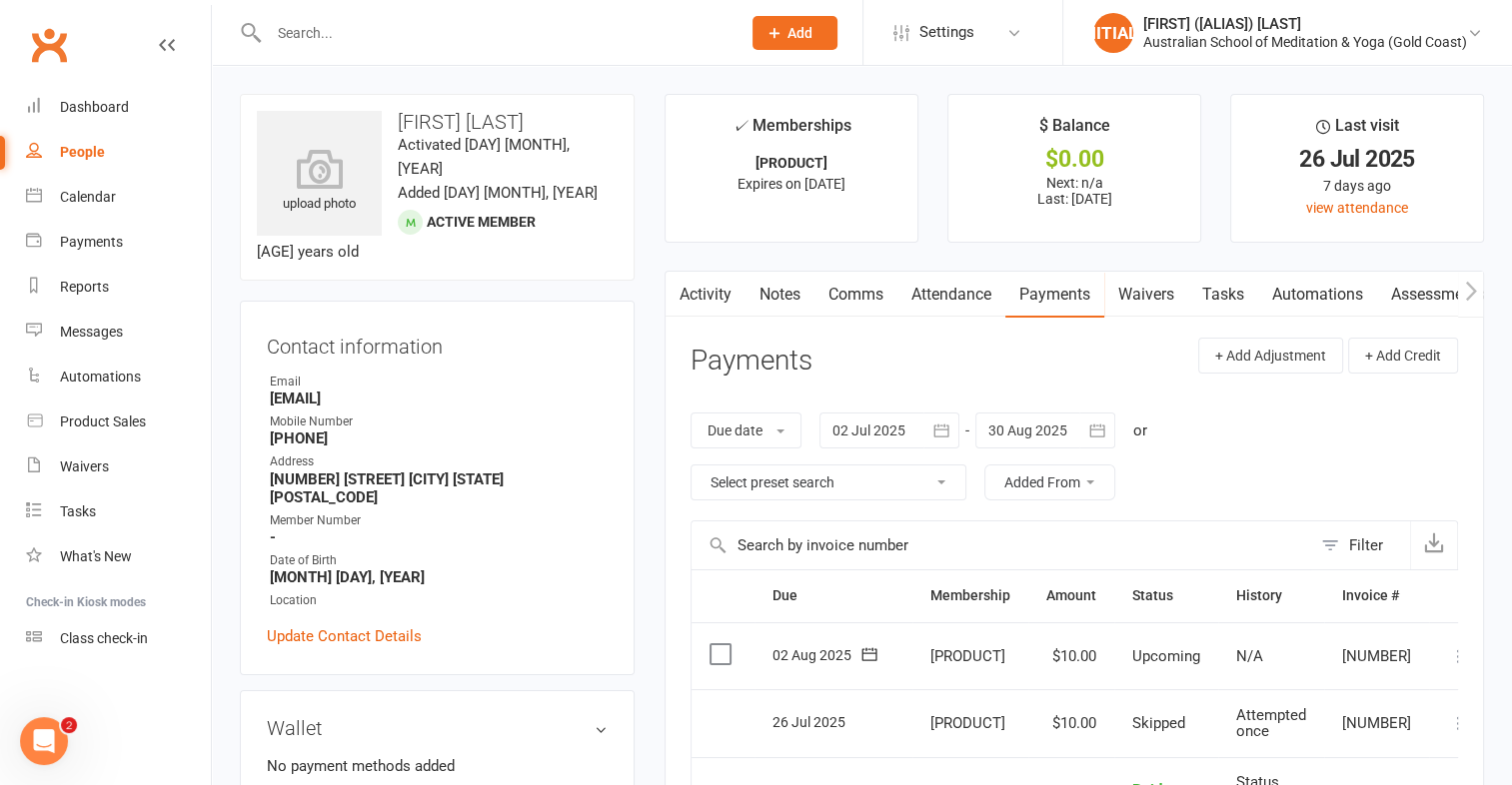 click at bounding box center (1459, 656) 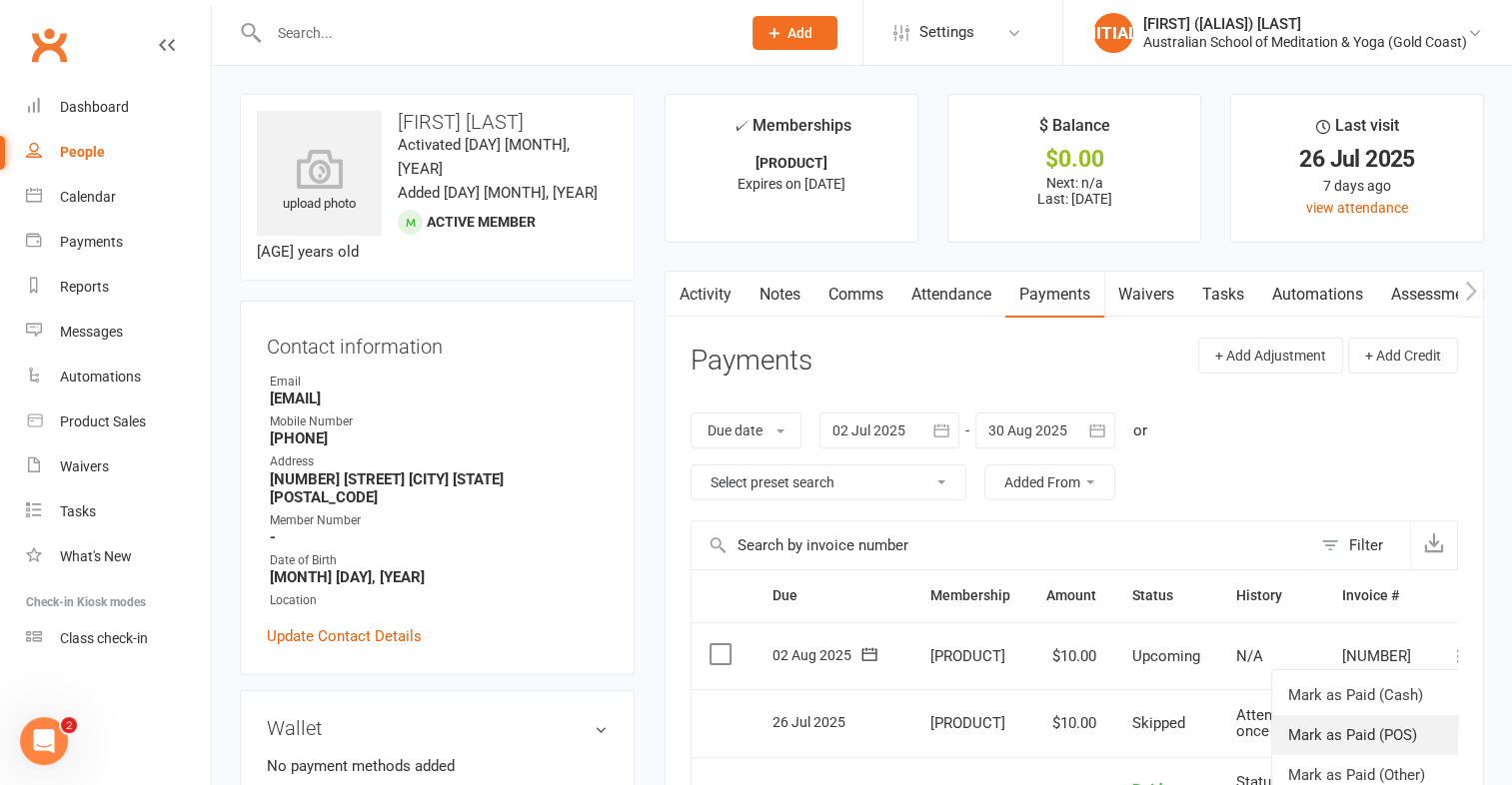 click on "Mark as Paid (POS)" at bounding box center [1371, 735] 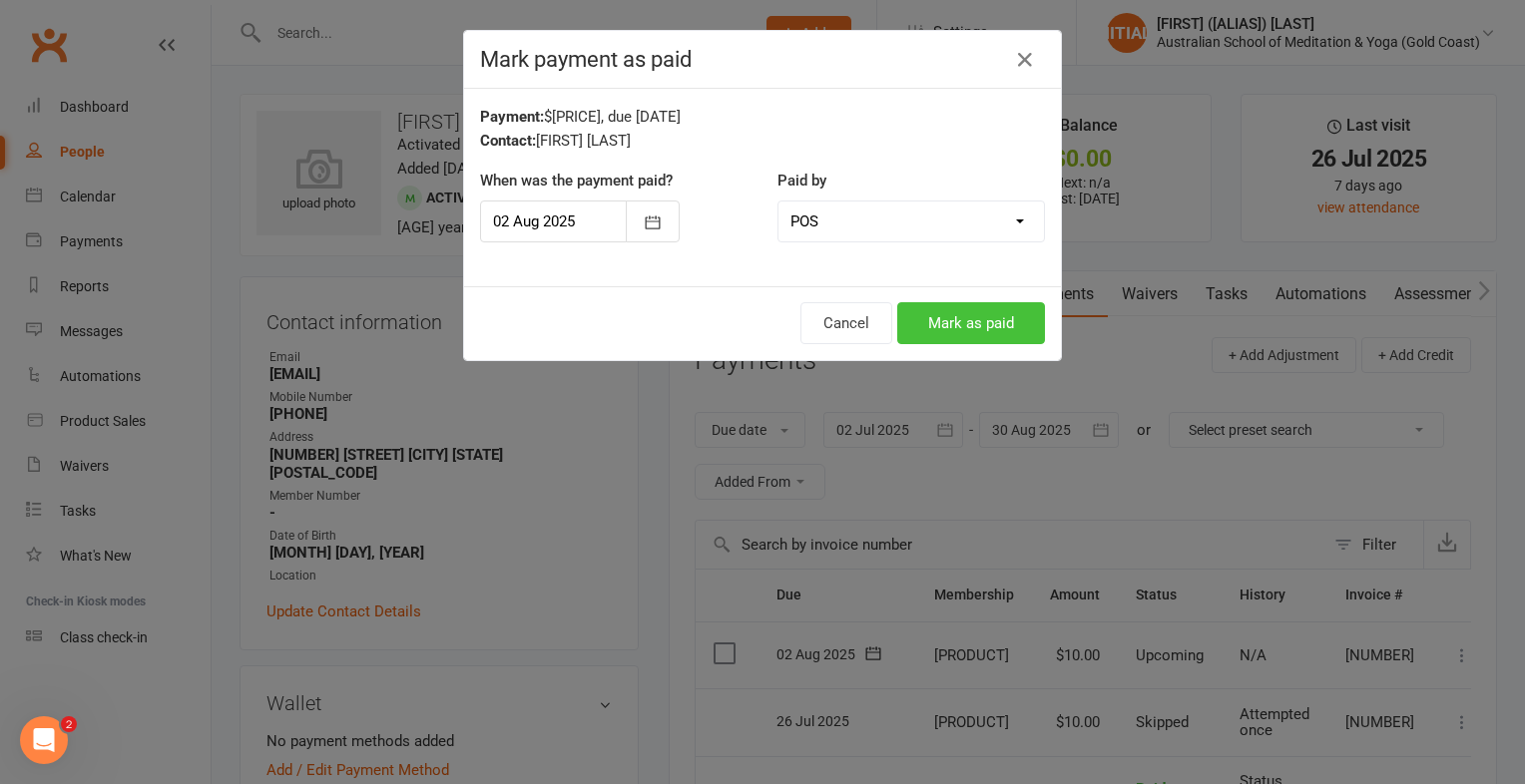 click on "Mark as paid" at bounding box center (971, 323) 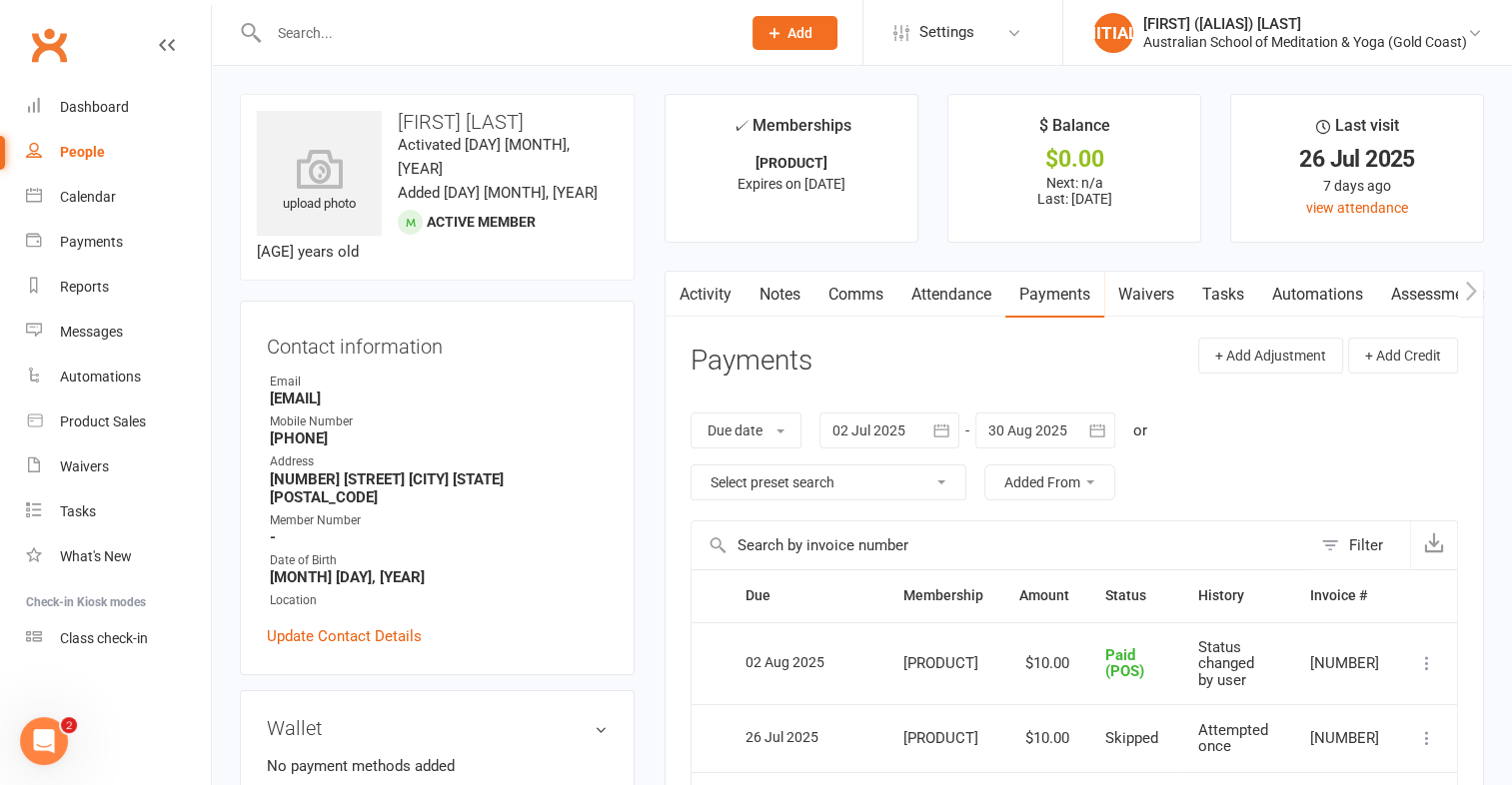 click at bounding box center [495, 33] 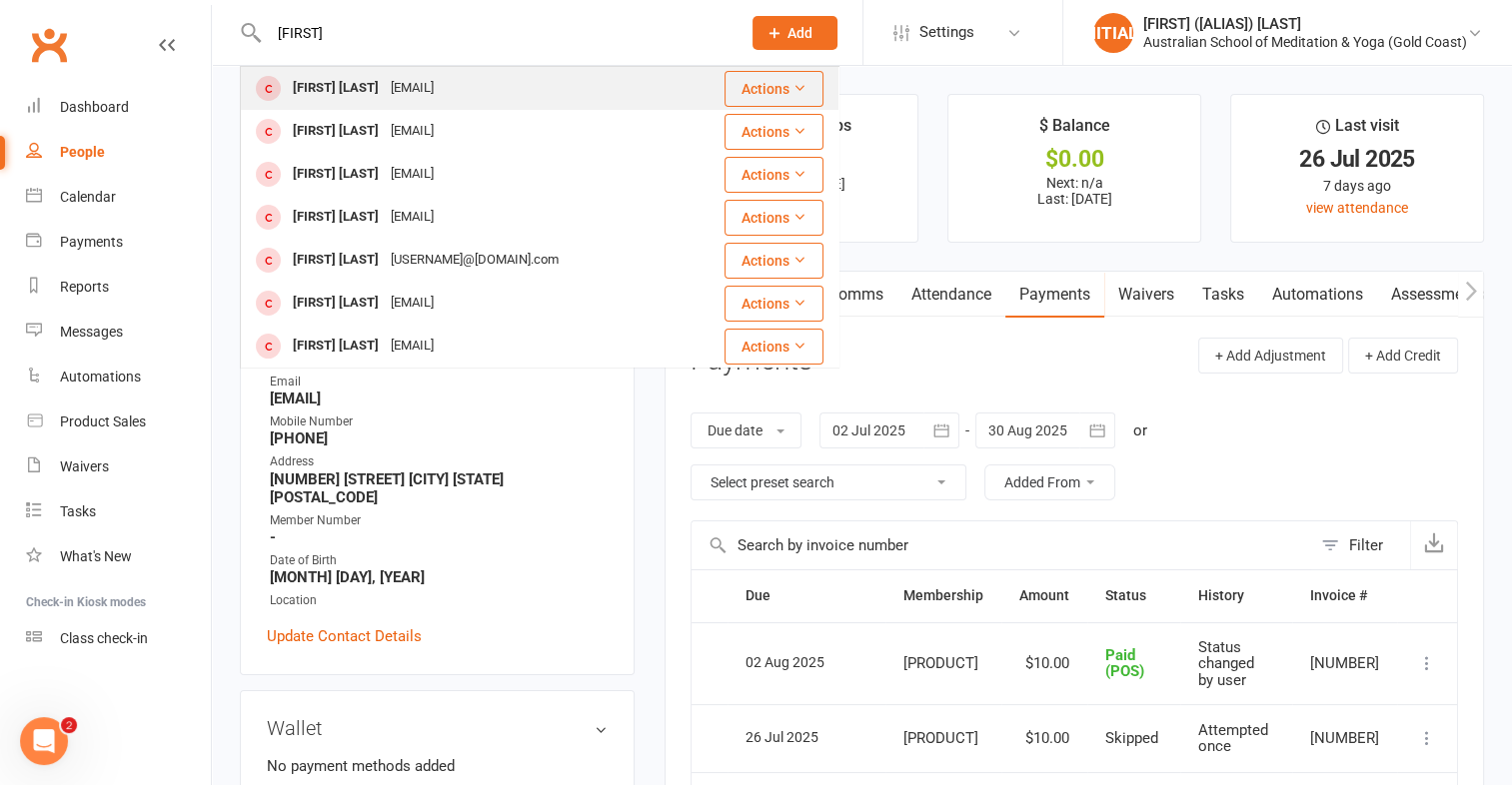 type on "[FIRST]" 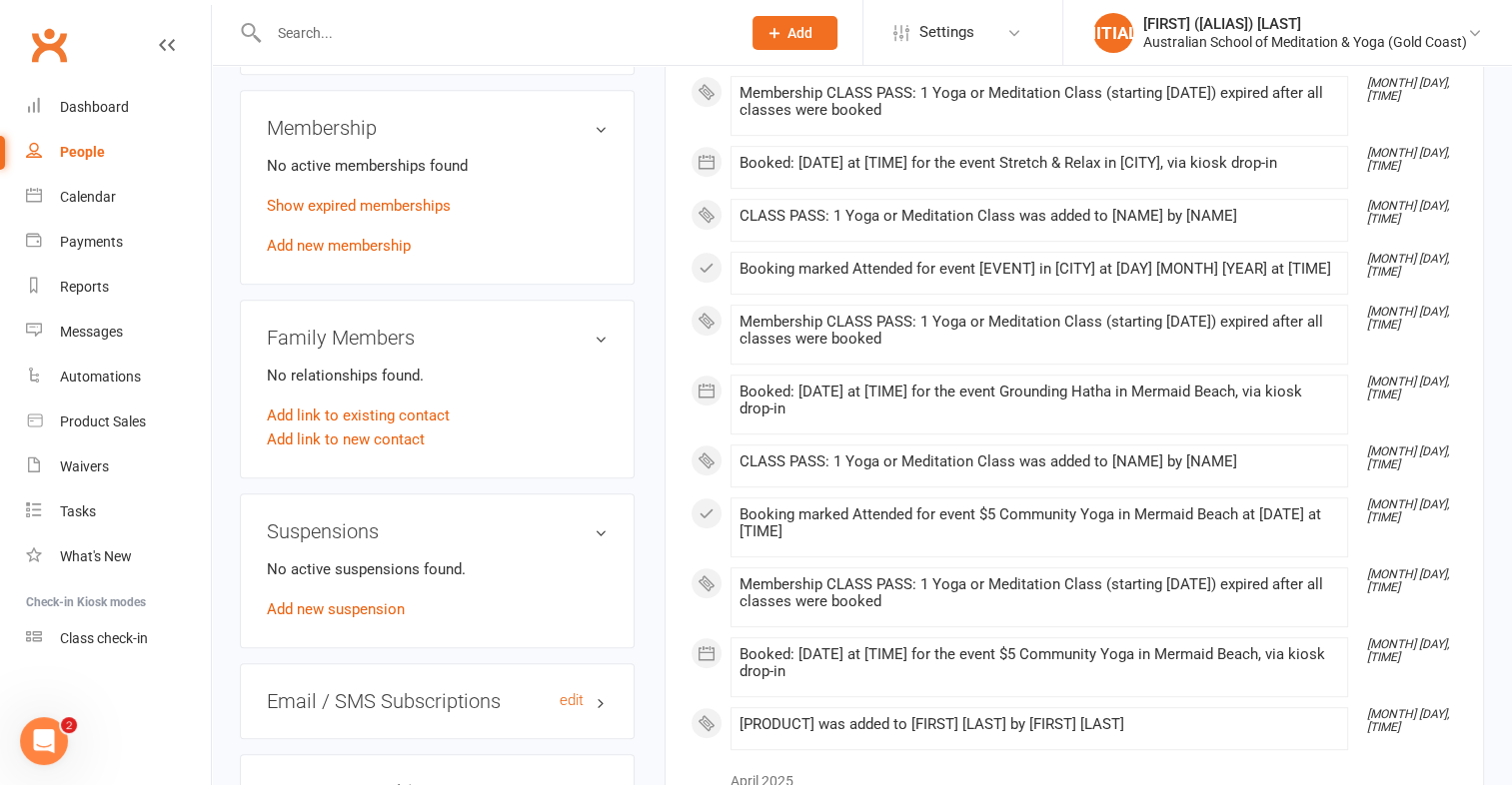 scroll, scrollTop: 899, scrollLeft: 0, axis: vertical 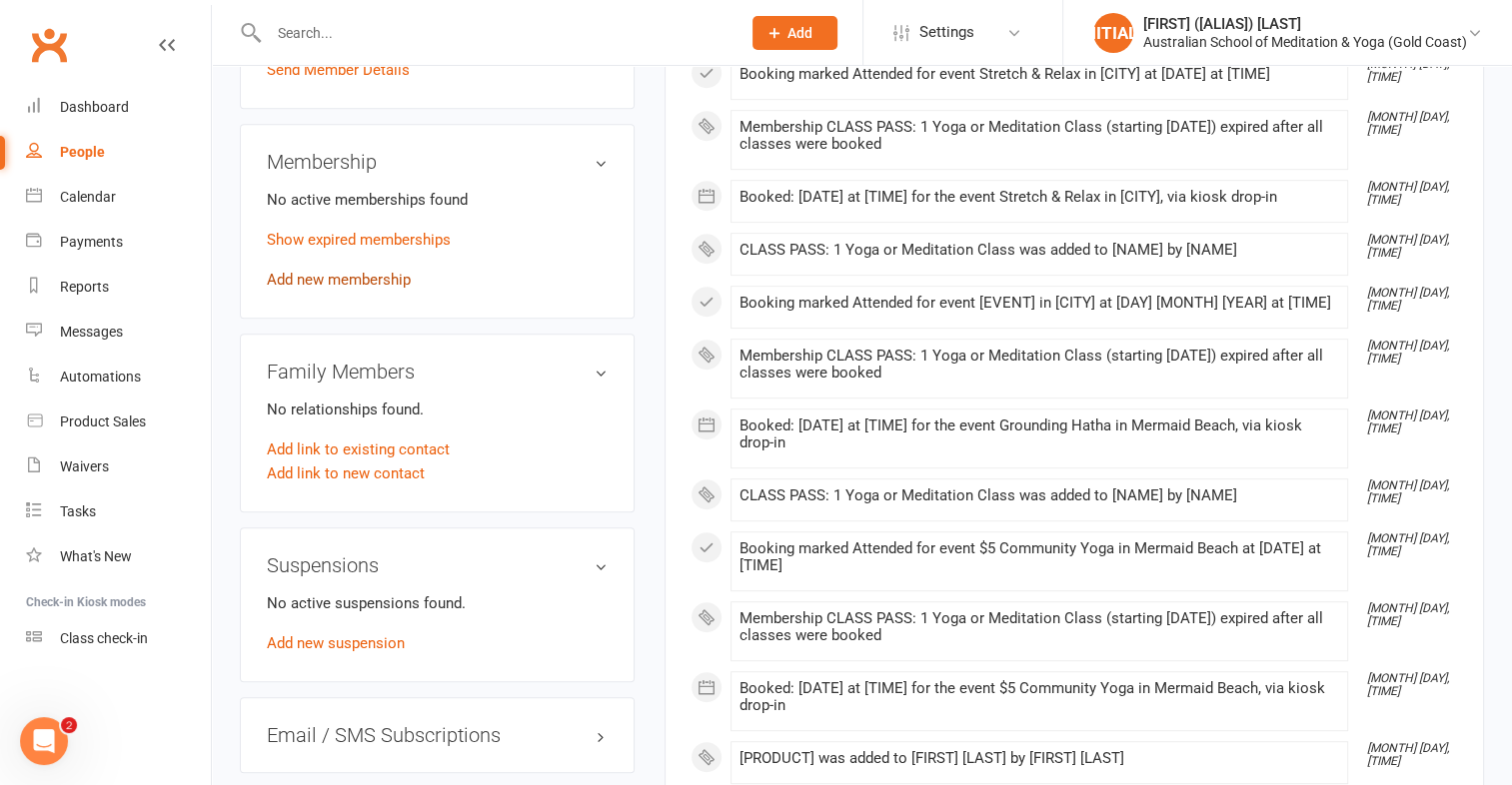 click on "Add new membership" at bounding box center [339, 280] 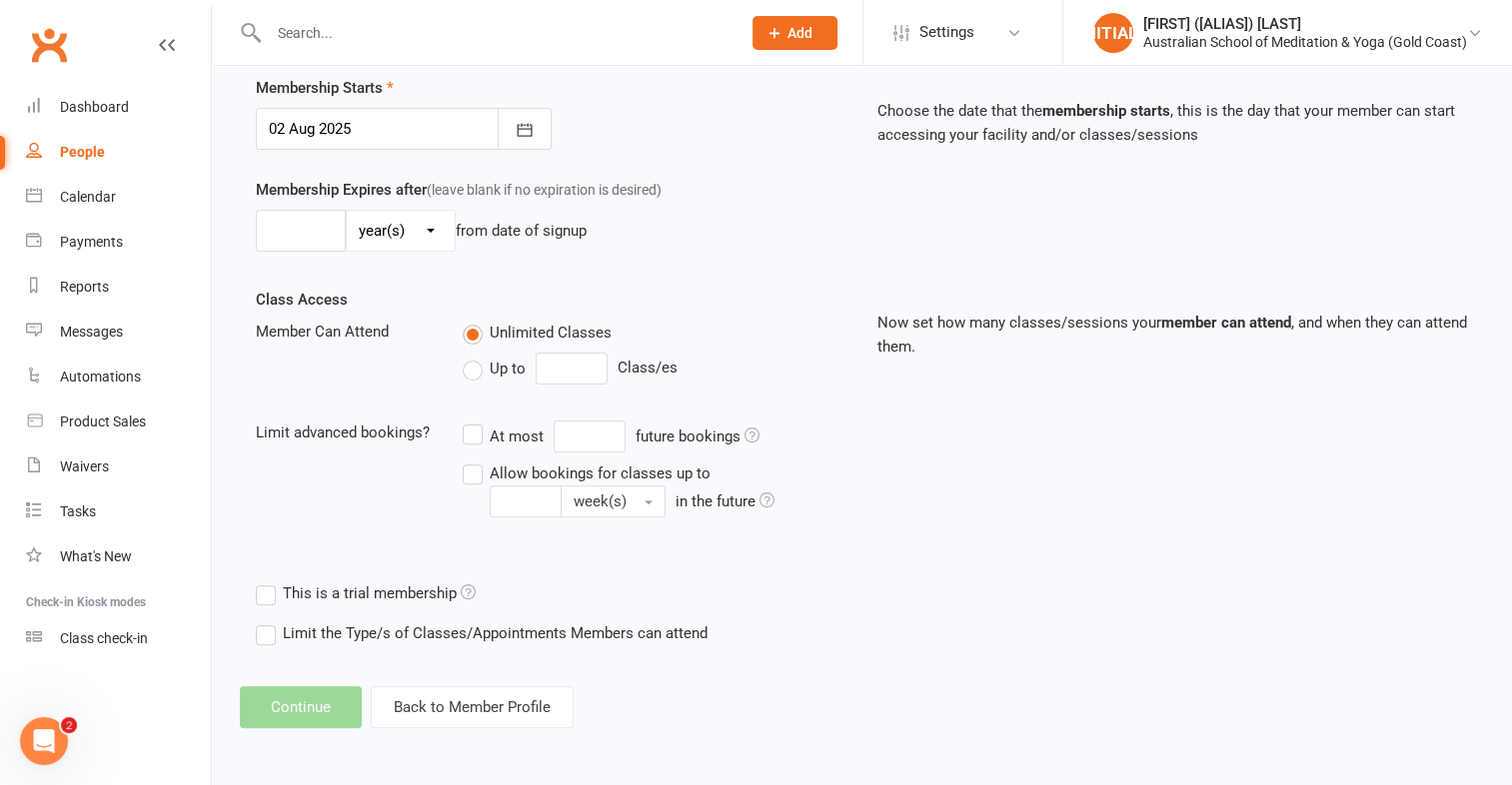 scroll, scrollTop: 0, scrollLeft: 0, axis: both 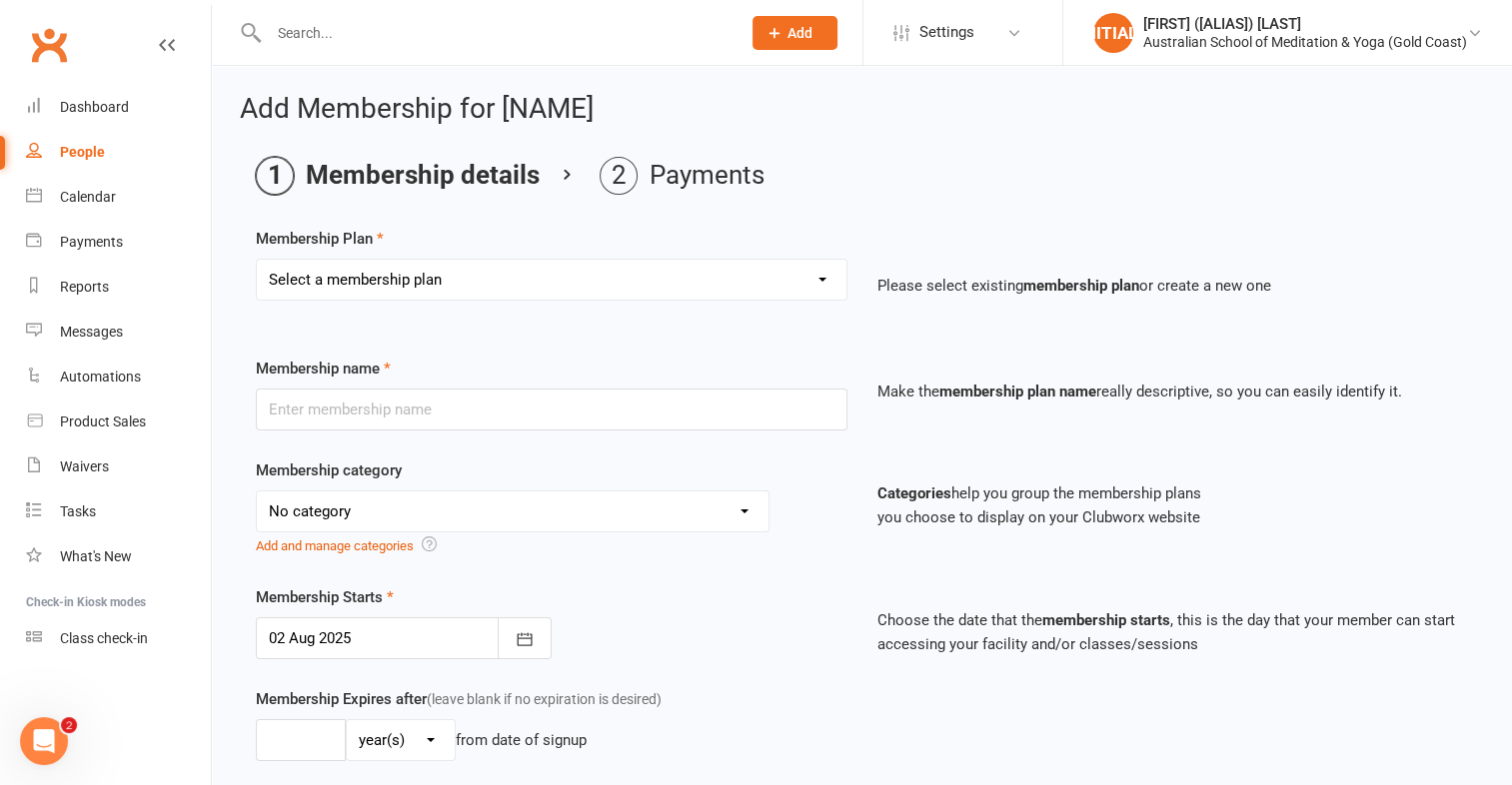 click on "Select a membership plan First Time Intro Offer (1 month Unlimited Meditation & Yoga) 1 Year Unlimited Membership - Weekly Recurring Payments Mindful Kids Meditation & Yoga Membership Mindful Kids Meditation & Yoga Membership (Concession) Yoga Asana 1 Class Pass Yoga Asana 1 Class Pass (Concession) Meditation 1 Class Pass [1 x $5] Community Yoga 1 Class Pass (1 x $5 class) CLASS PASS: 1 Yoga or Meditation Class Mindful Kids Meditation & Yoga 1 Class Pass Mindful Kids Meditation & Yoga 1 Class Pass (Concession/More Than One) Mindful Parents 1 Class Pass (For Tues Stretch & Relax) Labrador/Nerang Yoga 5 Class Pass Labrador/Nerang Yoga 10 Class Pass Teachers/Complimentary (MANAGEMENT USE ONLY) FIRST RESPONDERS 3 Month Pass Workshop 1 Month Membership (MANAGEMENT USE ONLY) Free! 1 Yoga or Meditation Class 12 Yoga Asana Class Pass 6 Yoga Asana Class Pass 7 Day Holiday Membership 6 Month Unlimited Membership - Weekly Recurring Payments 20 Yoga Asana Class Pass 12 Yoga Asana Class Pass (Concession)" at bounding box center [552, 280] 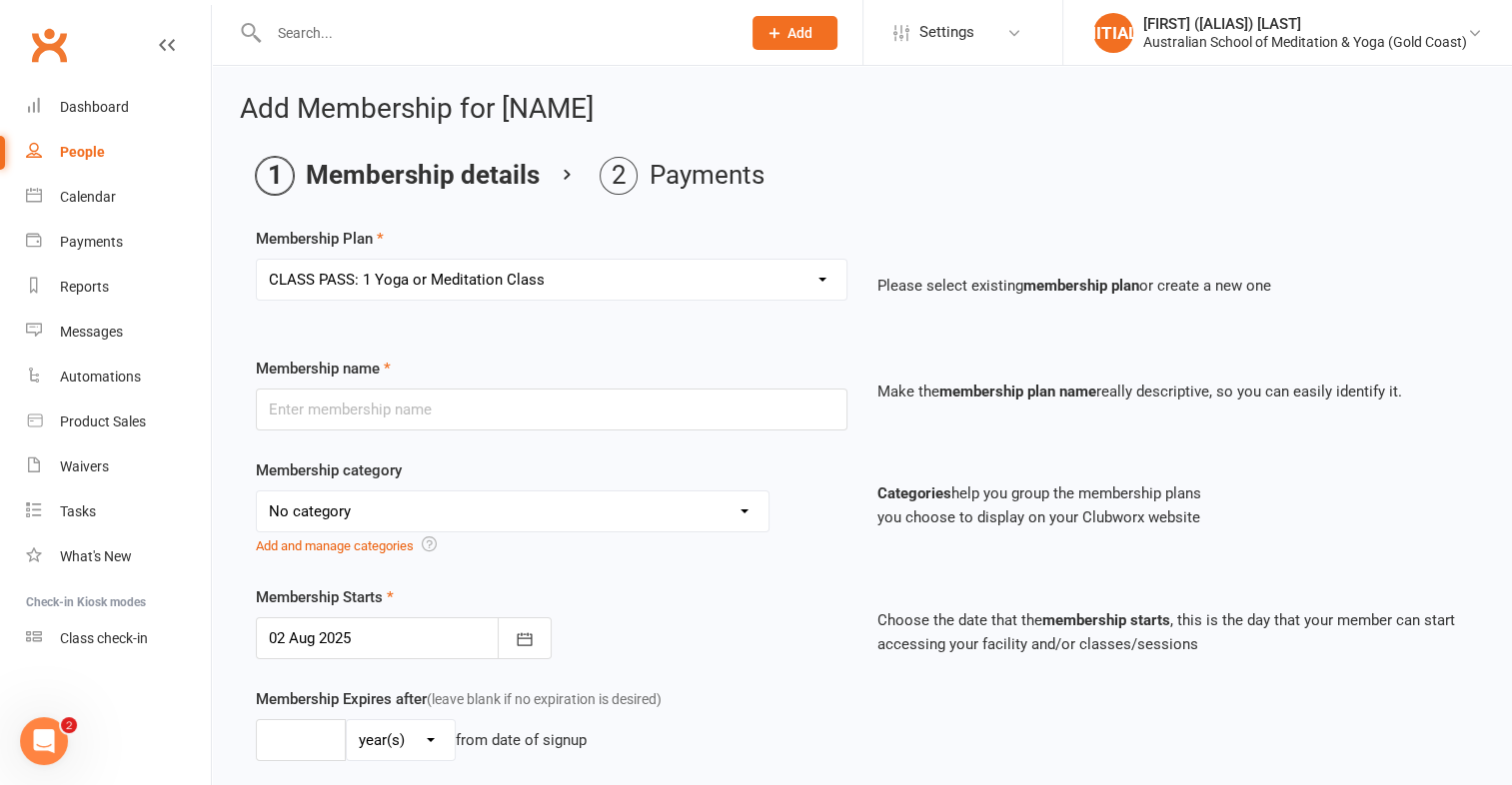 click on "Select a membership plan First Time Intro Offer (1 month Unlimited Meditation & Yoga) 1 Year Unlimited Membership - Weekly Recurring Payments Mindful Kids Meditation & Yoga Membership Mindful Kids Meditation & Yoga Membership (Concession) Yoga Asana 1 Class Pass Yoga Asana 1 Class Pass (Concession) Meditation 1 Class Pass [1 x $5] Community Yoga 1 Class Pass (1 x $5 class) CLASS PASS: 1 Yoga or Meditation Class Mindful Kids Meditation & Yoga 1 Class Pass Mindful Kids Meditation & Yoga 1 Class Pass (Concession/More Than One) Mindful Parents 1 Class Pass (For Tues Stretch & Relax) Labrador/Nerang Yoga 5 Class Pass Labrador/Nerang Yoga 10 Class Pass Teachers/Complimentary (MANAGEMENT USE ONLY) FIRST RESPONDERS 3 Month Pass Workshop 1 Month Membership (MANAGEMENT USE ONLY) Free! 1 Yoga or Meditation Class 12 Yoga Asana Class Pass 6 Yoga Asana Class Pass 7 Day Holiday Membership 6 Month Unlimited Membership - Weekly Recurring Payments 20 Yoga Asana Class Pass 12 Yoga Asana Class Pass (Concession)" at bounding box center (552, 280) 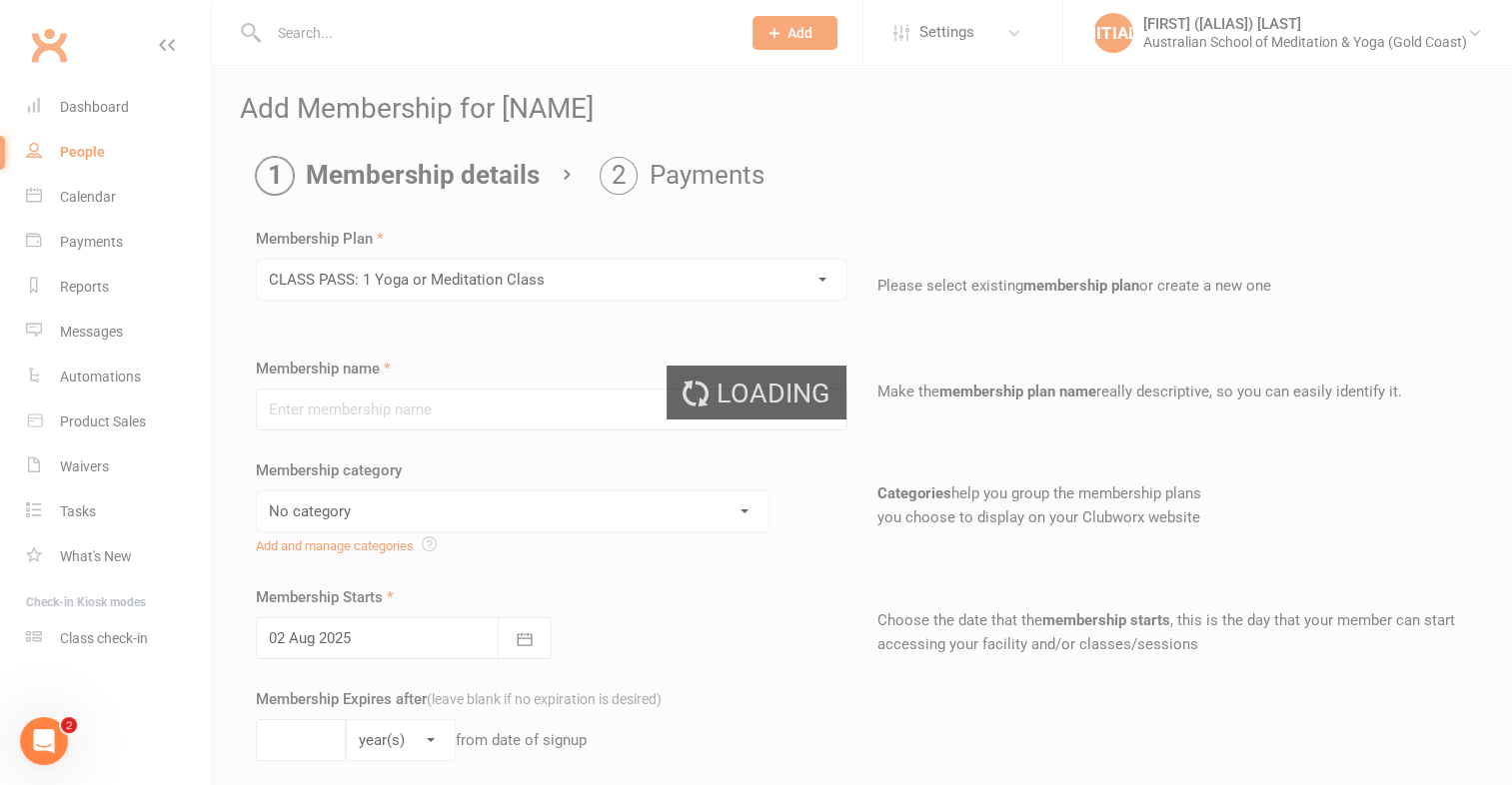 type on "CLASS PASS: 1 Yoga or Meditation Class" 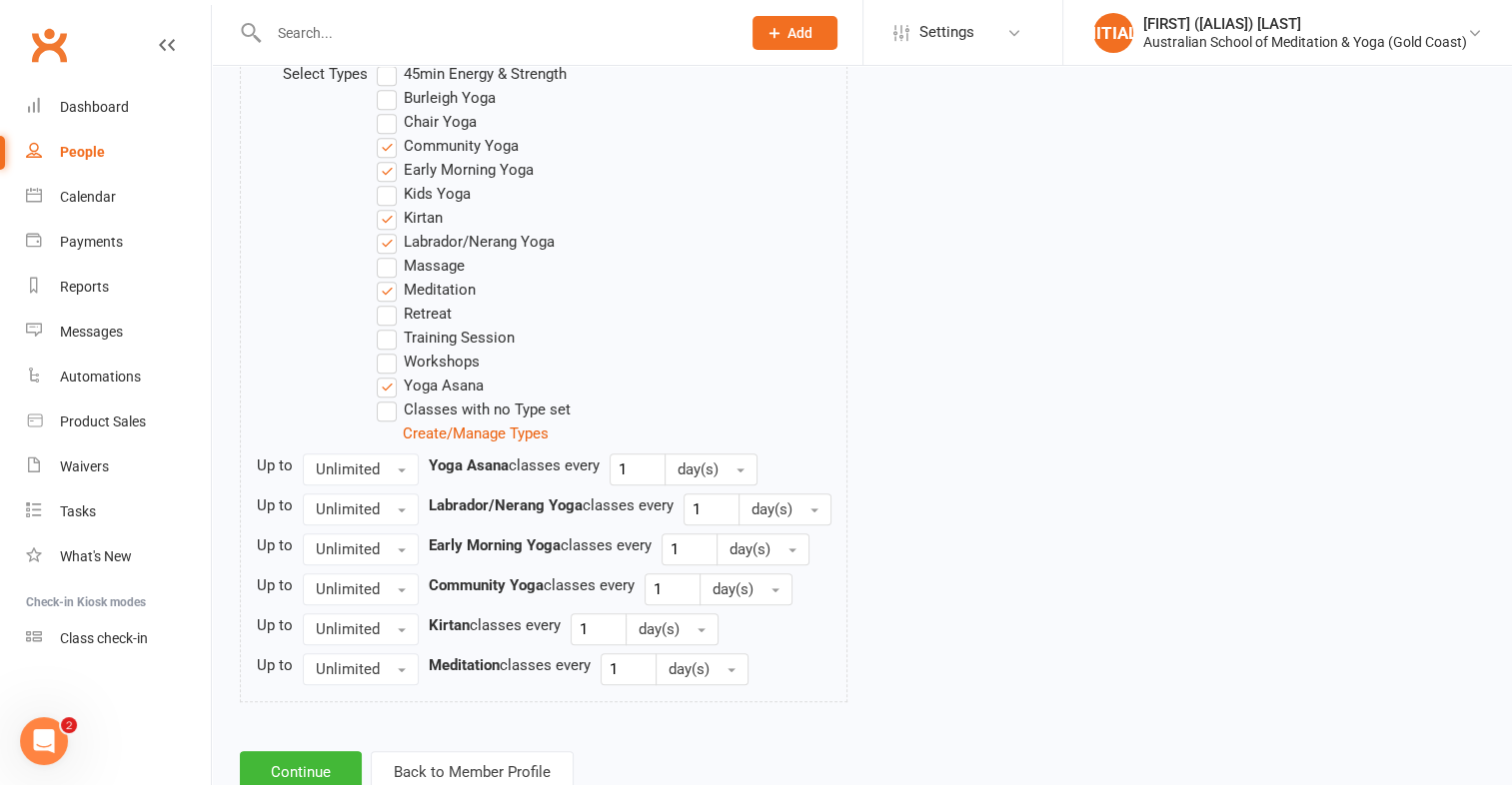 scroll, scrollTop: 1139, scrollLeft: 0, axis: vertical 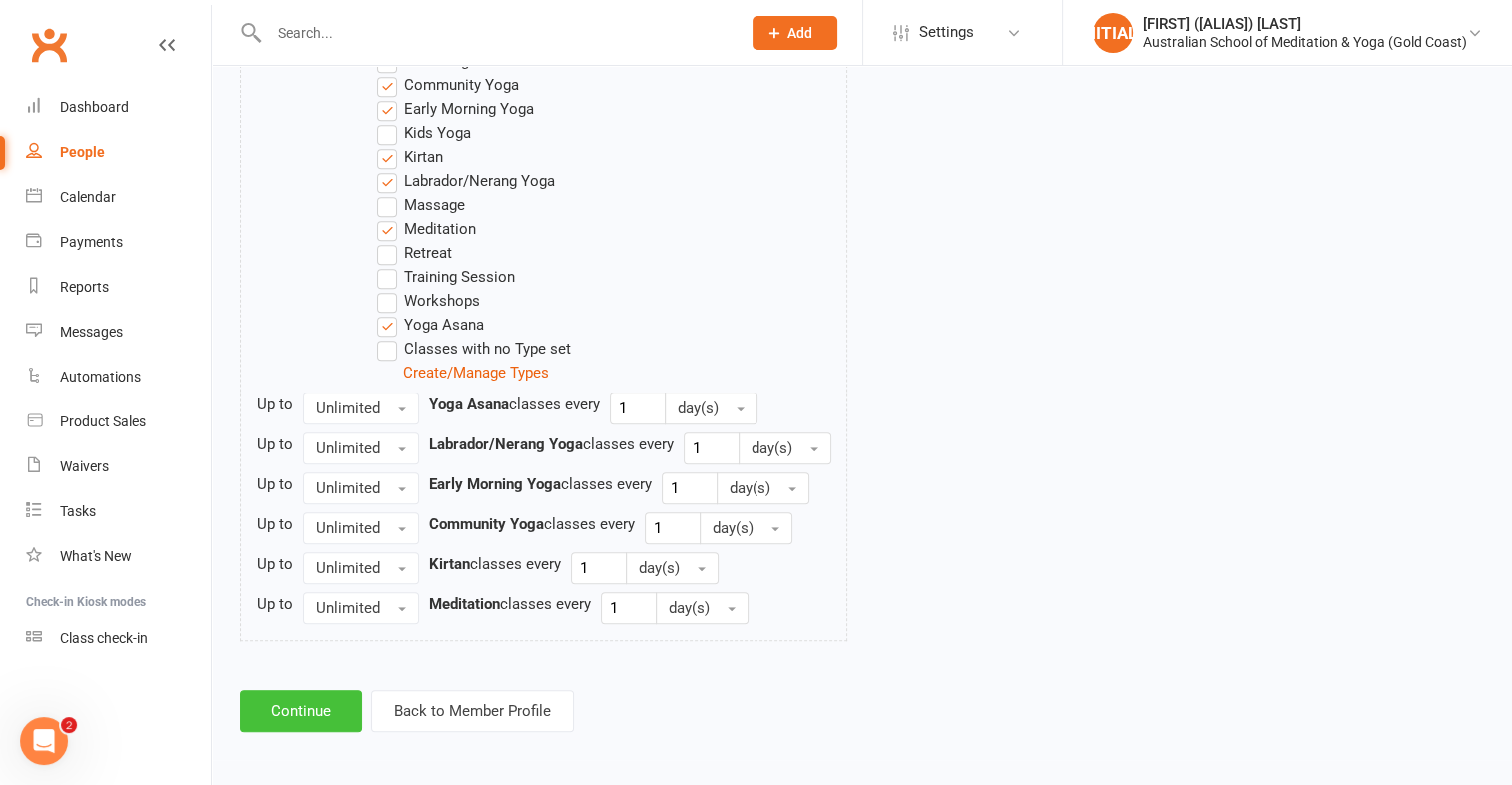click on "Continue" at bounding box center (301, 711) 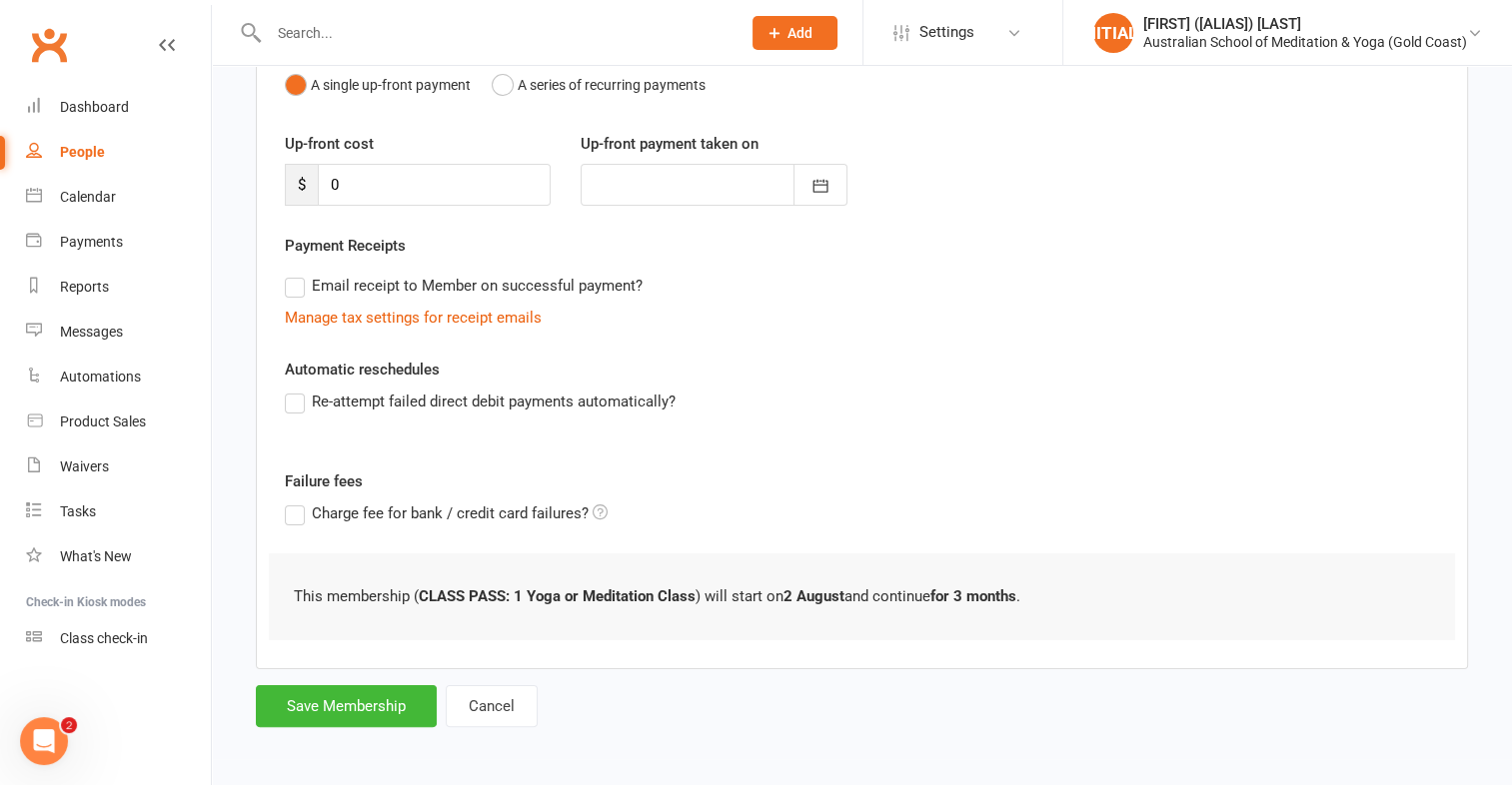 scroll, scrollTop: 221, scrollLeft: 0, axis: vertical 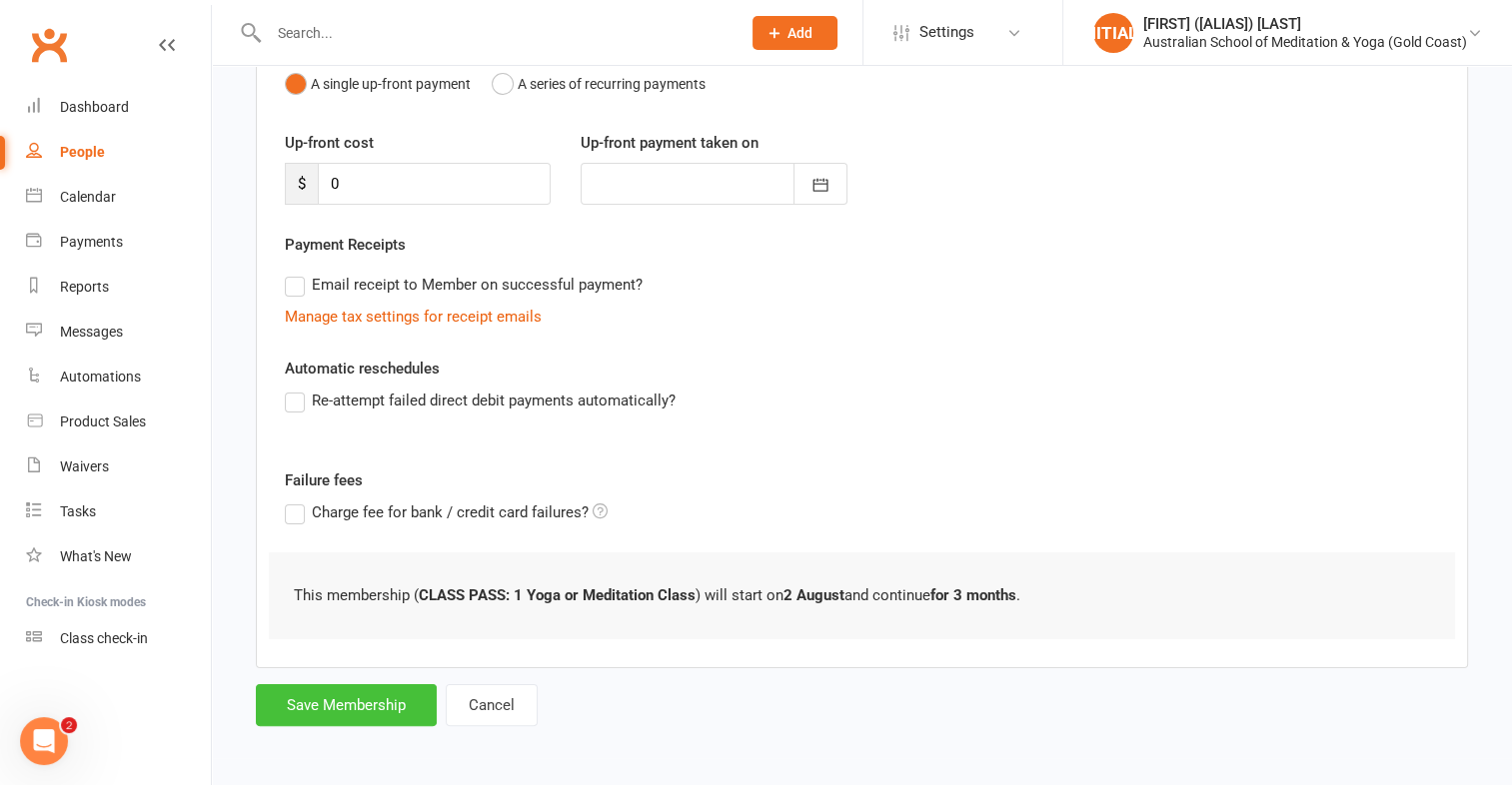 click on "Save Membership" at bounding box center (346, 705) 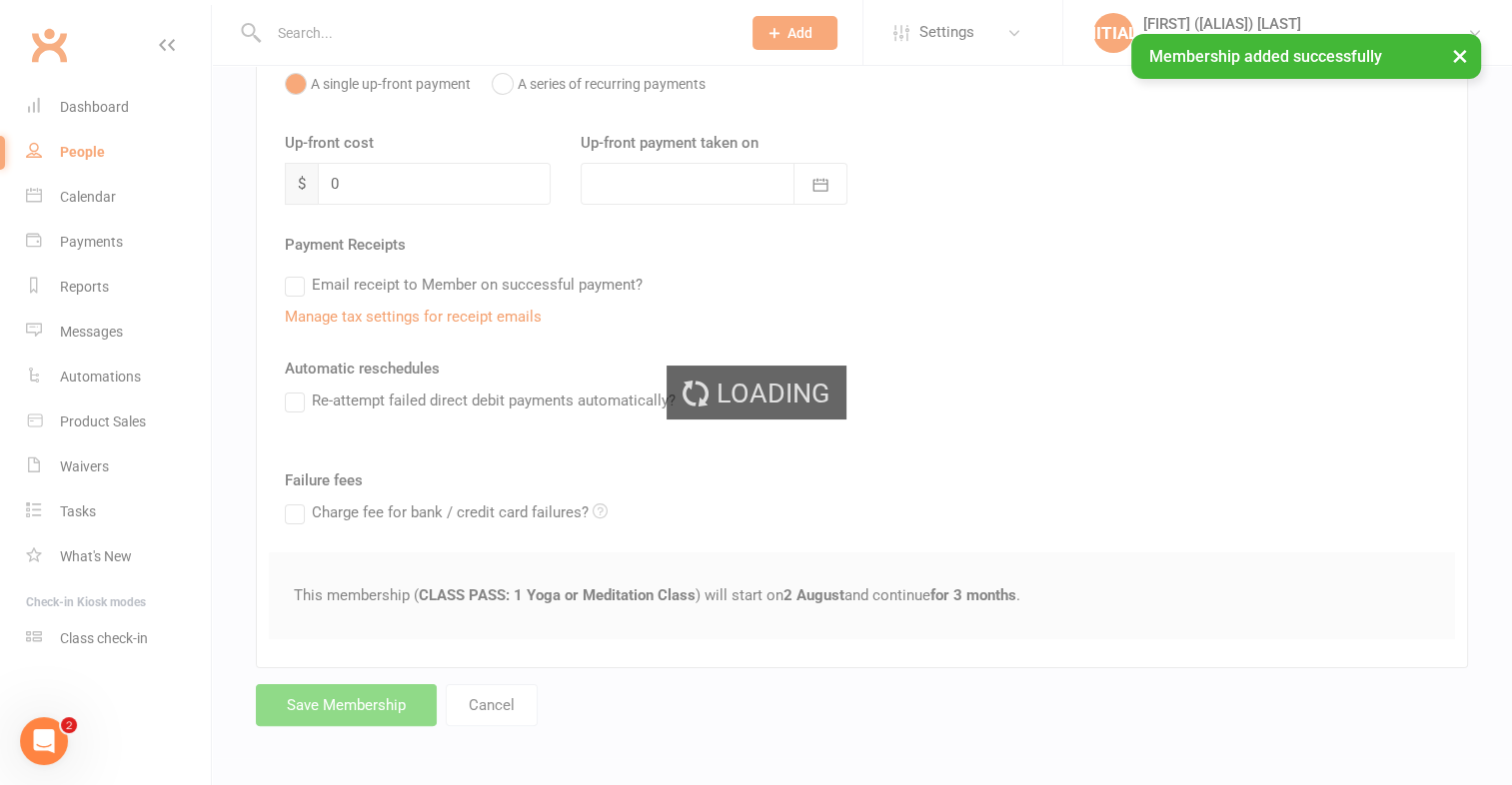 scroll, scrollTop: 0, scrollLeft: 0, axis: both 